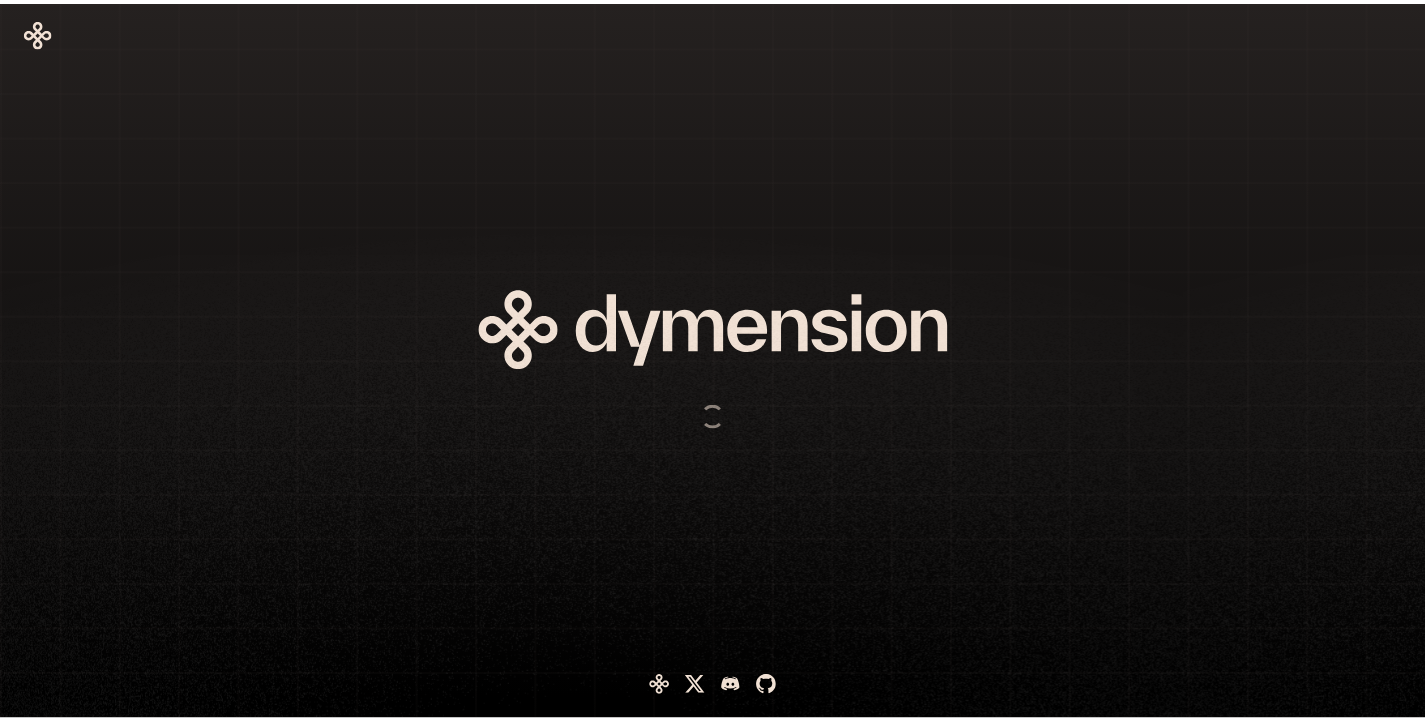 scroll, scrollTop: 0, scrollLeft: 0, axis: both 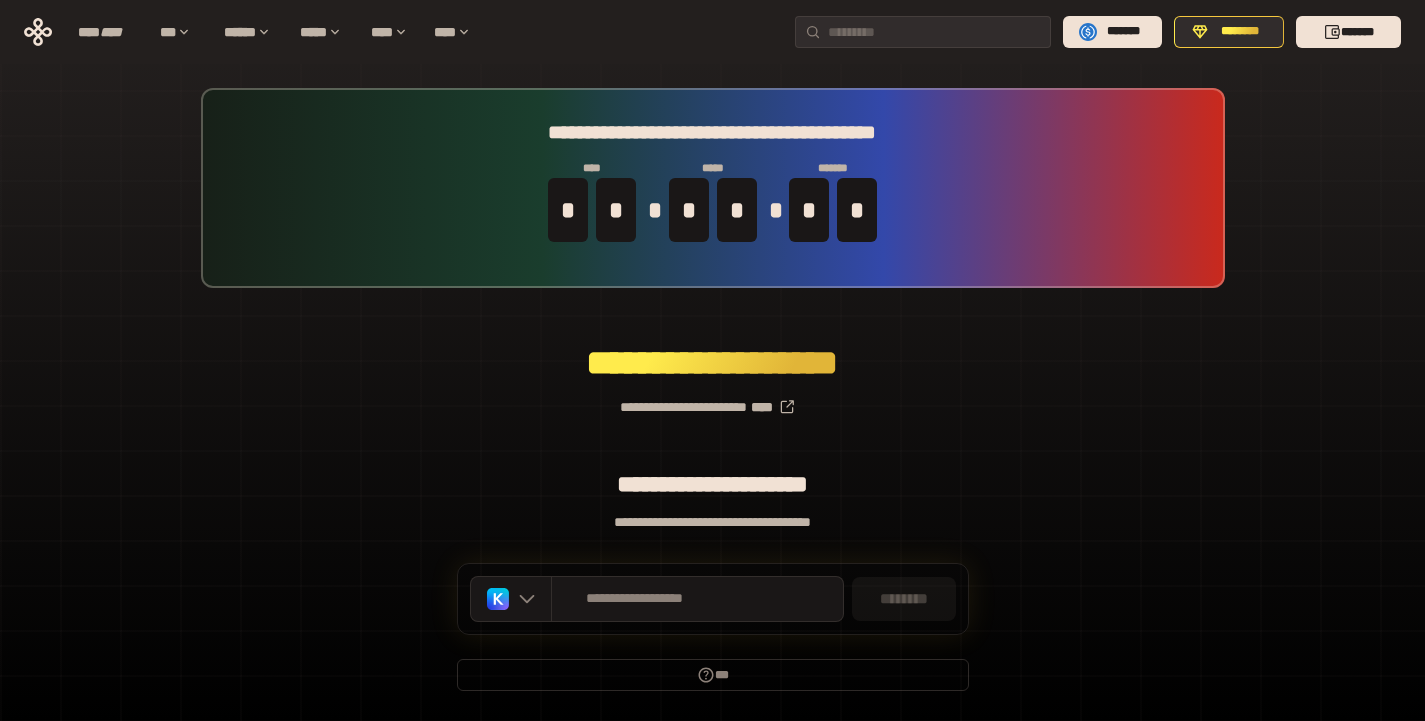 click on "**********" at bounding box center (712, 399) 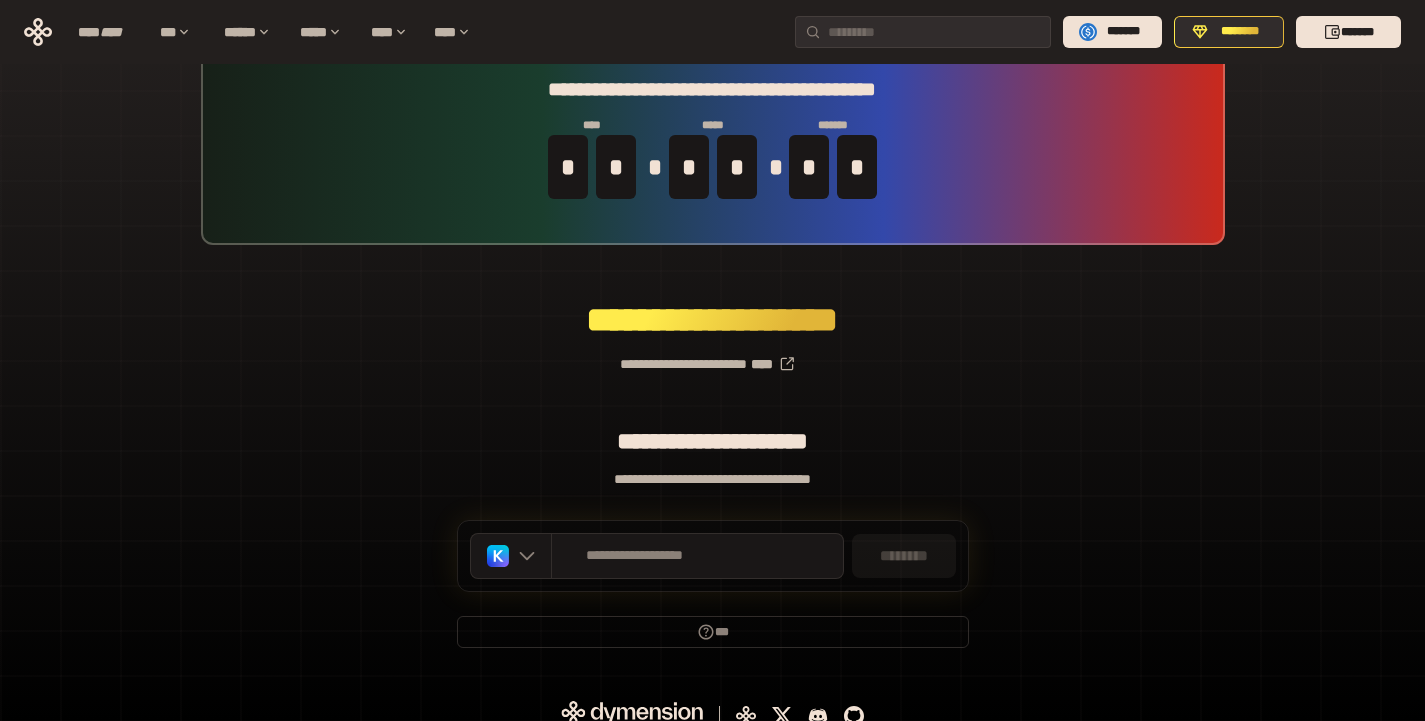 scroll, scrollTop: 62, scrollLeft: 0, axis: vertical 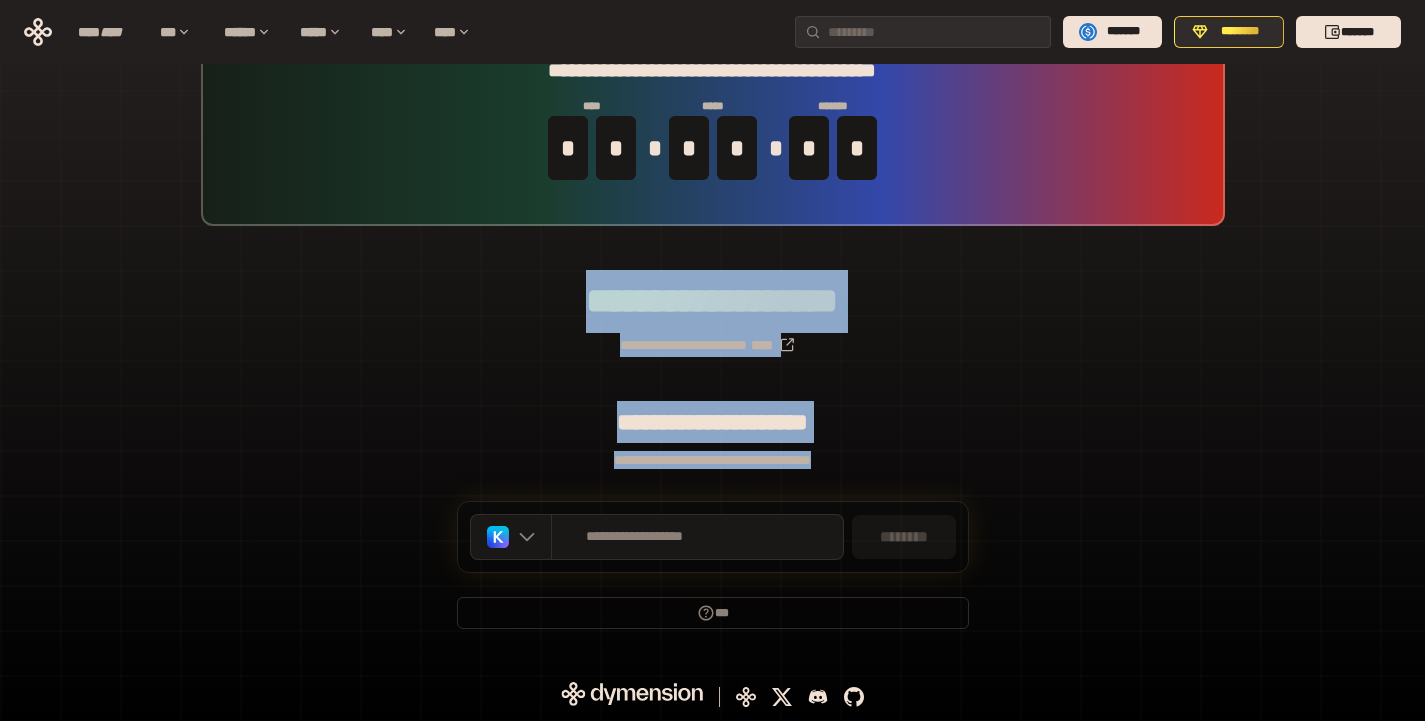 drag, startPoint x: 527, startPoint y: 292, endPoint x: 877, endPoint y: 460, distance: 388.2319 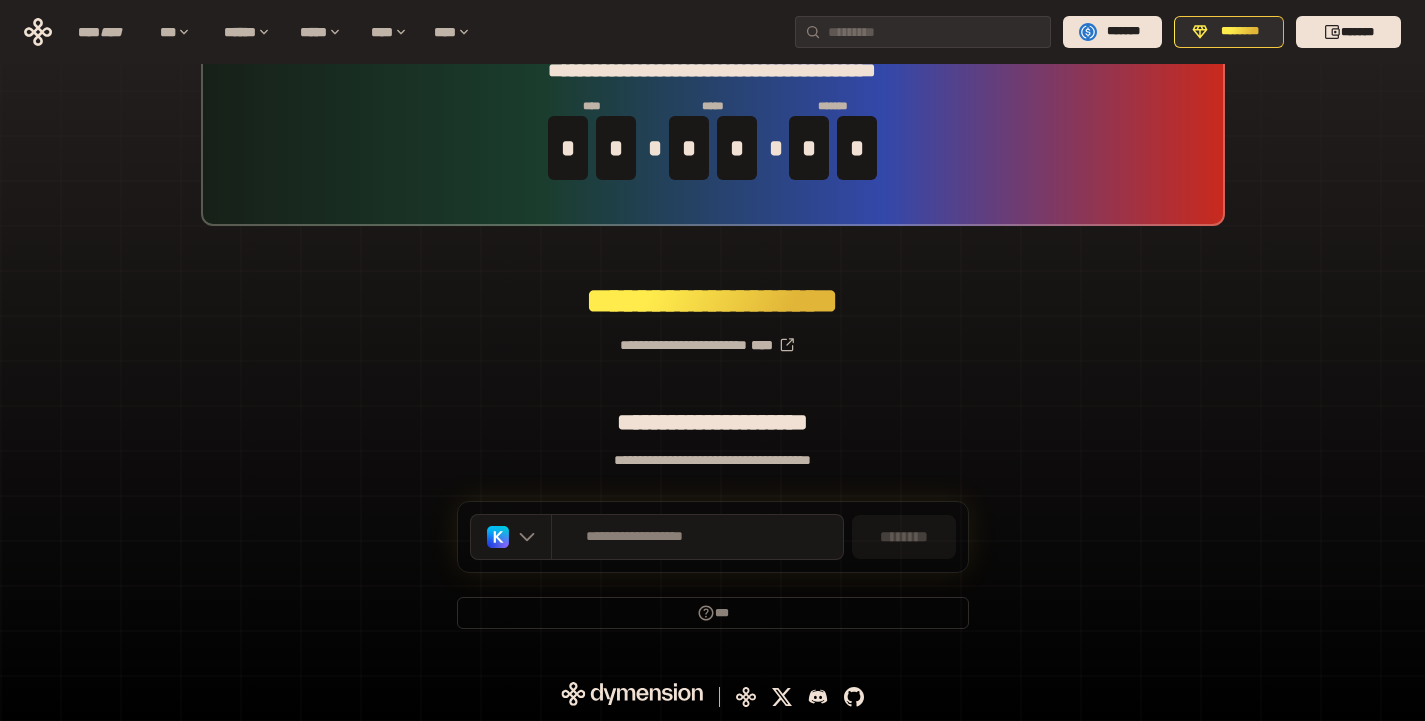 click on "**********" at bounding box center (712, 337) 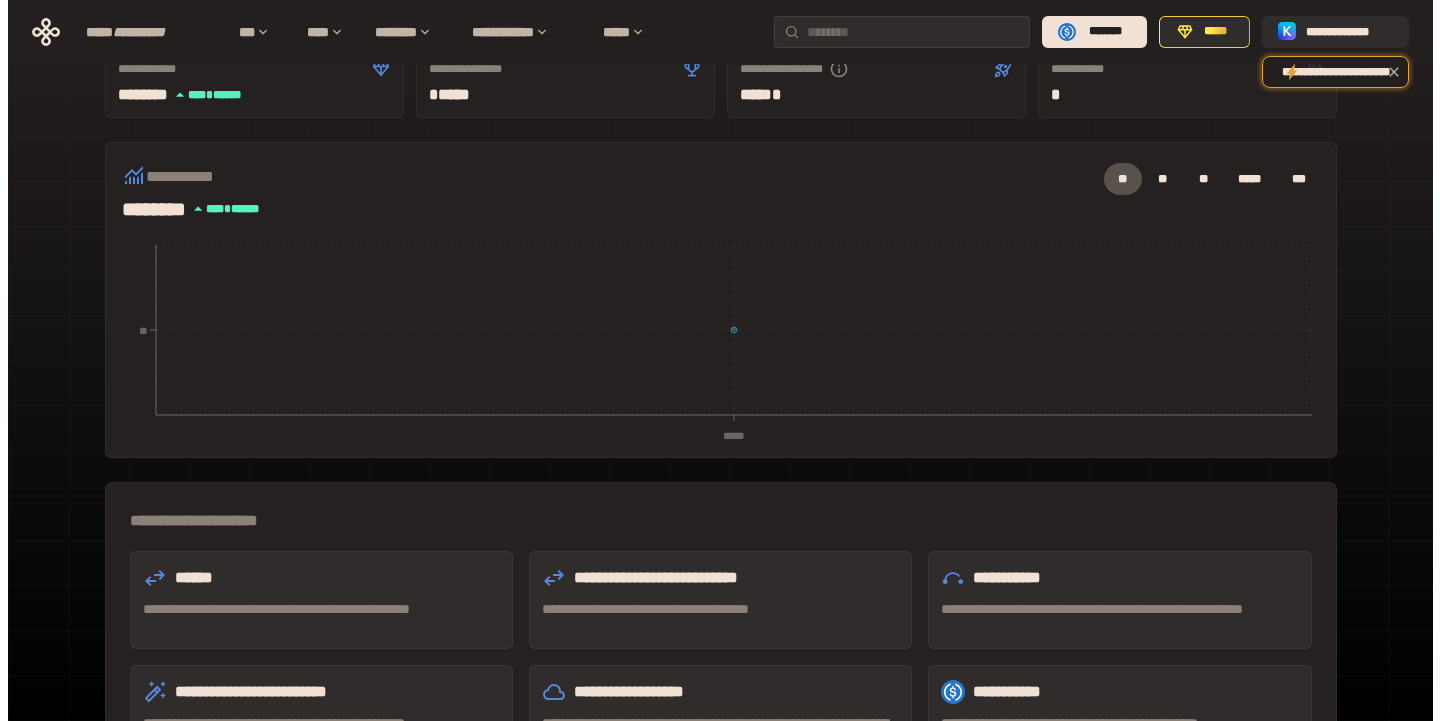 scroll, scrollTop: 0, scrollLeft: 0, axis: both 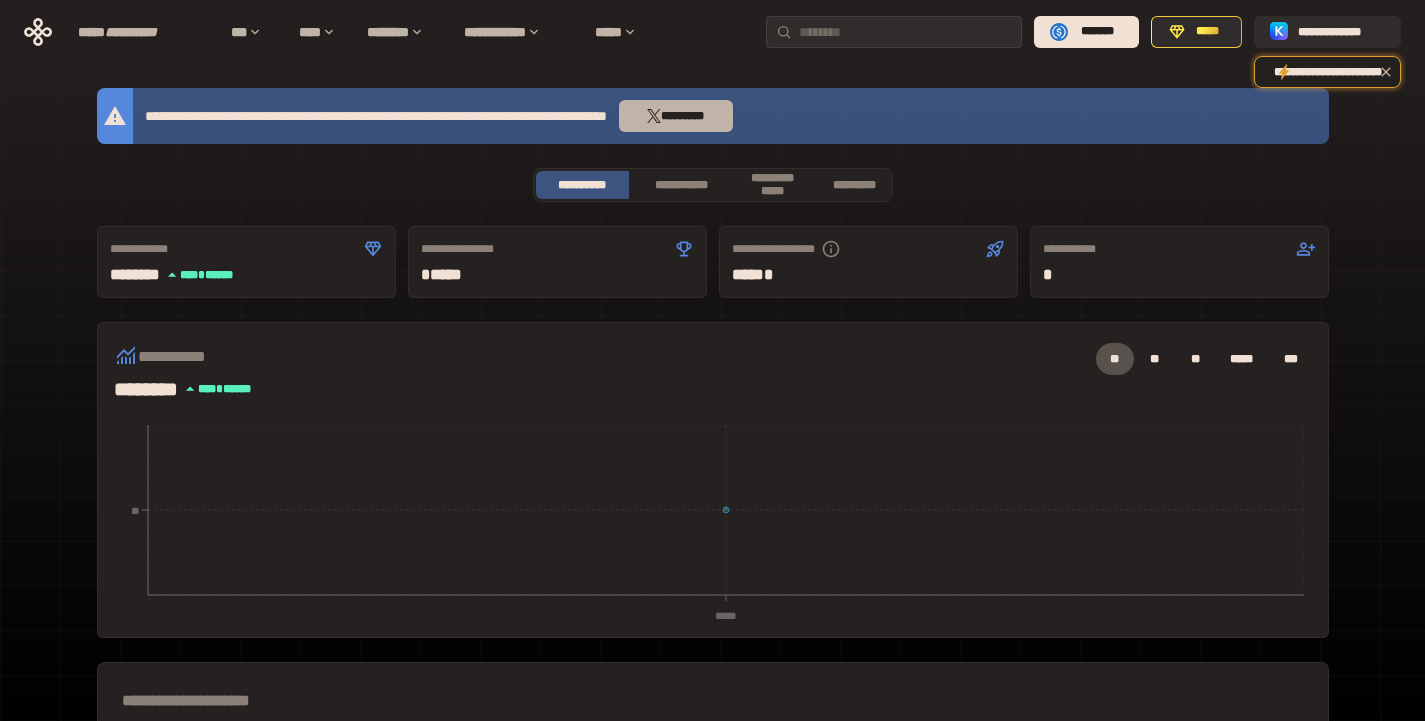 click on "*********" at bounding box center (682, 116) 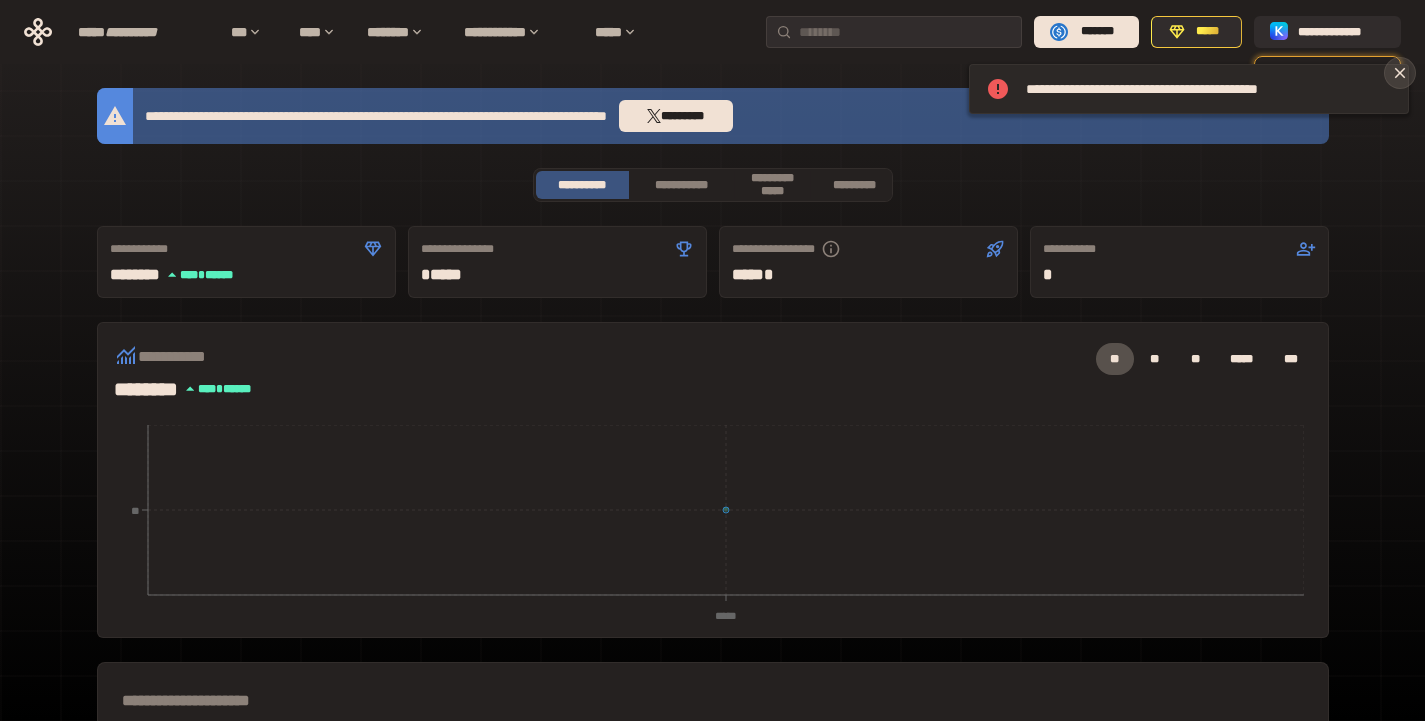 click 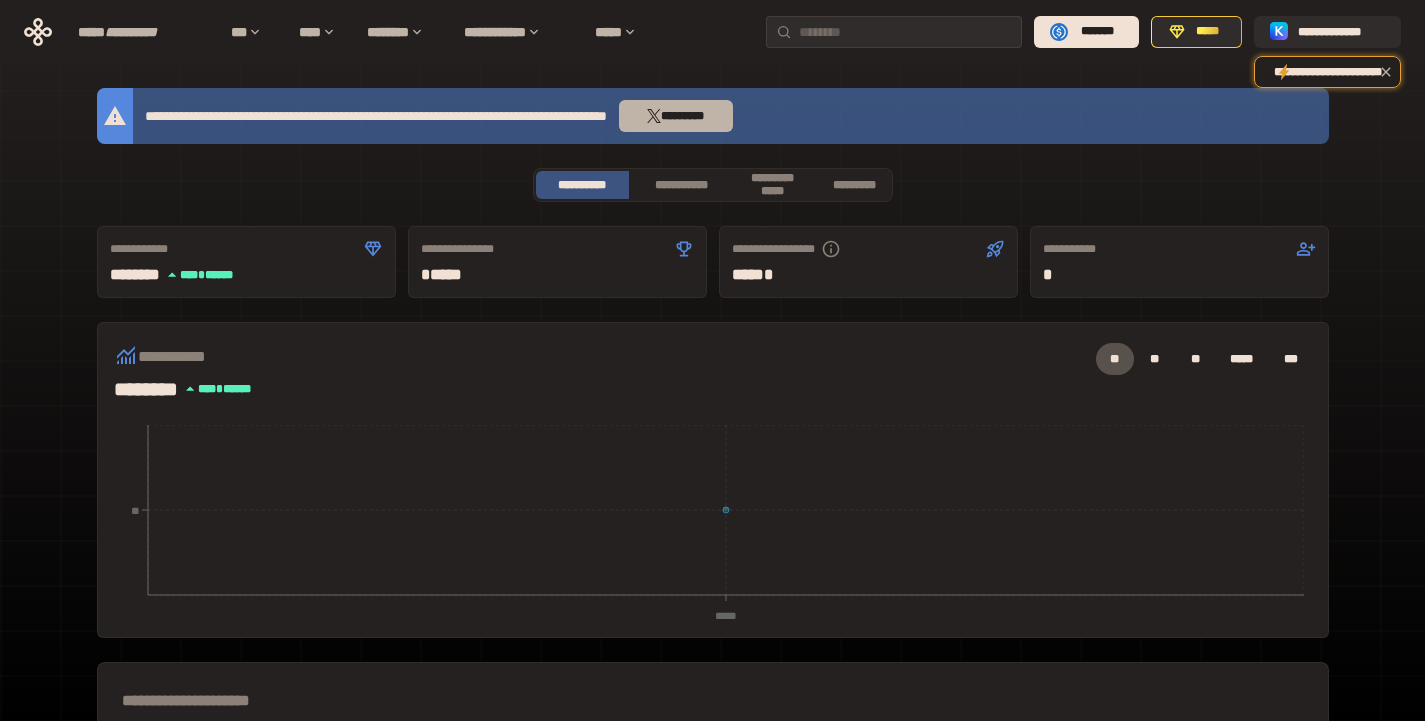 click on "*********" at bounding box center (682, 116) 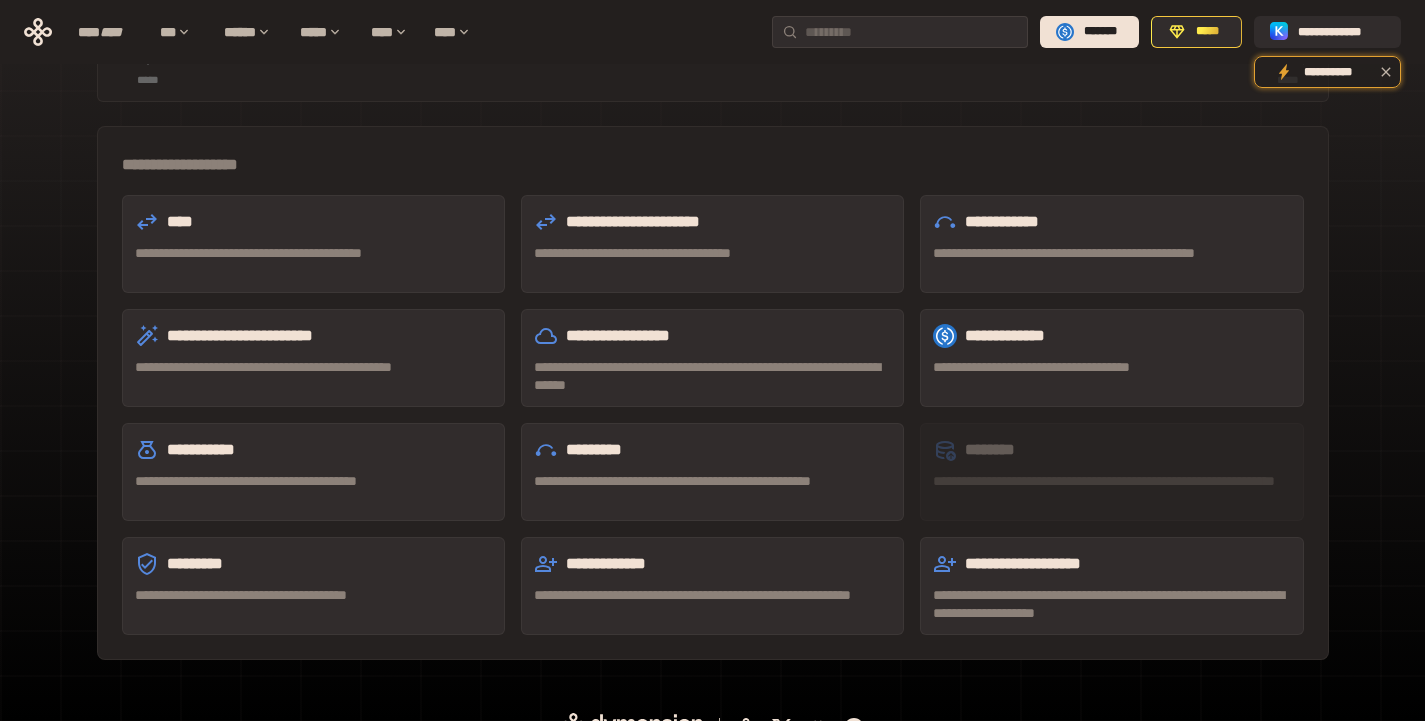 scroll, scrollTop: 487, scrollLeft: 0, axis: vertical 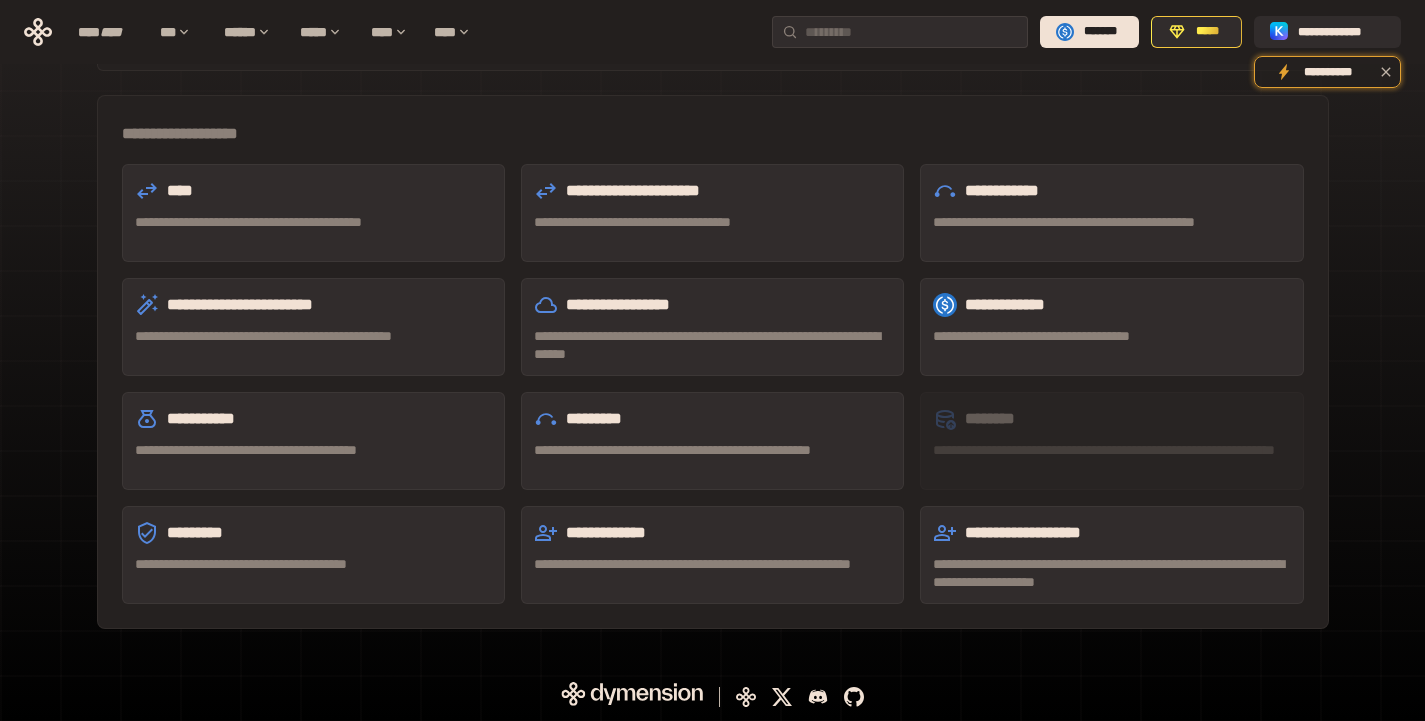 click on "**********" at bounding box center (313, 222) 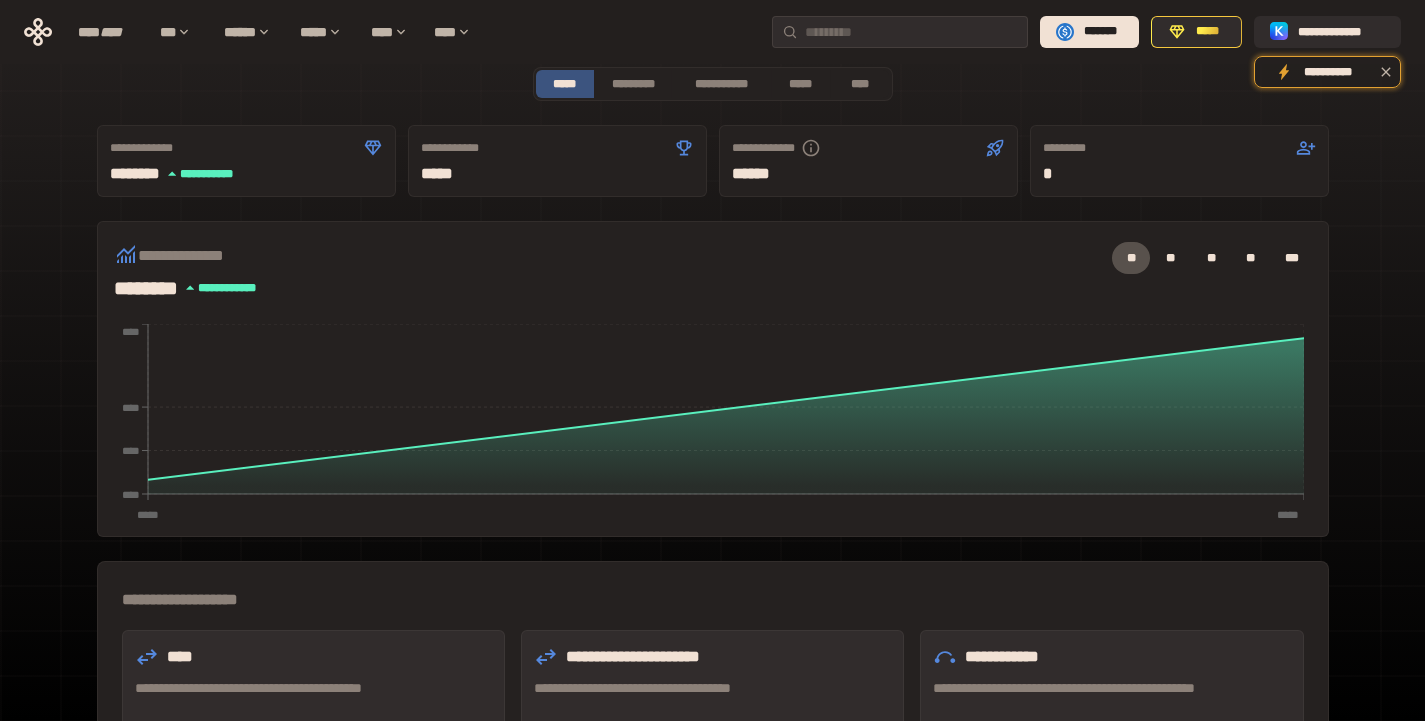 scroll, scrollTop: 0, scrollLeft: 0, axis: both 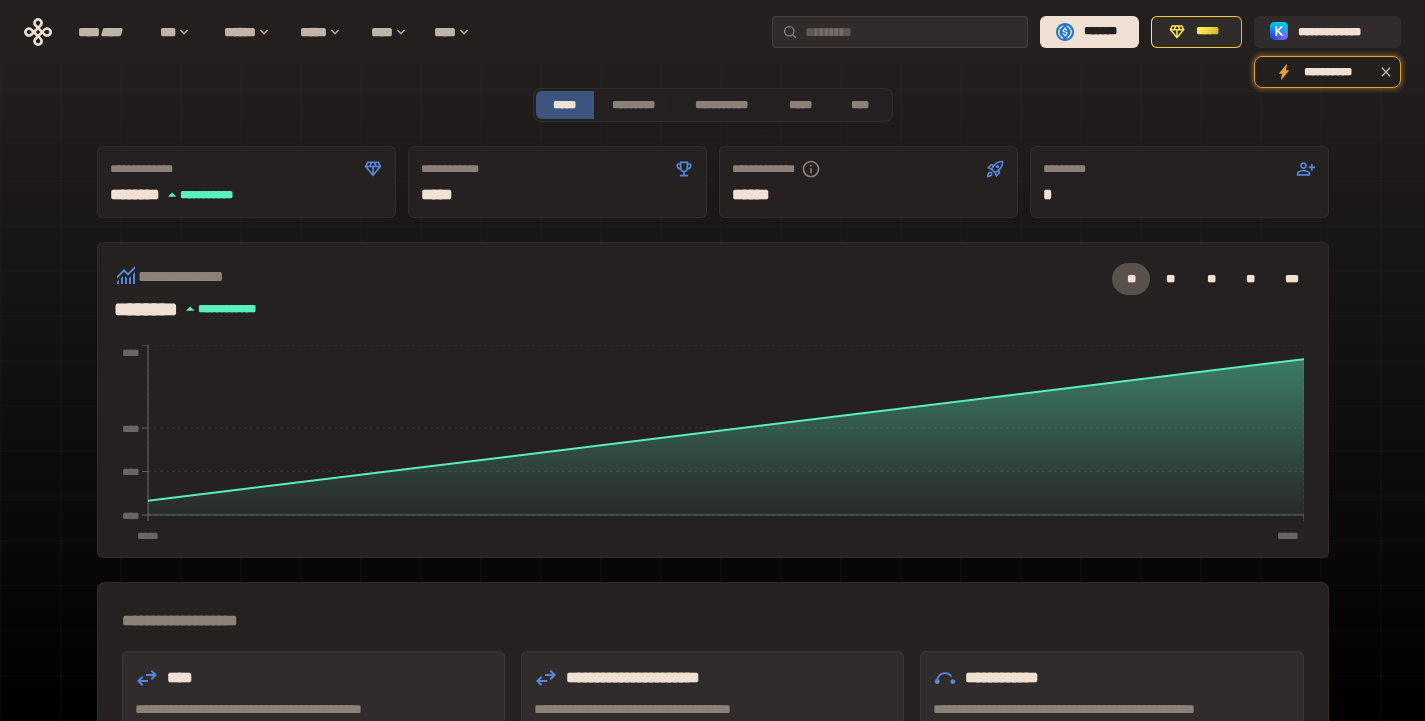 click on "**********" at bounding box center [713, 612] 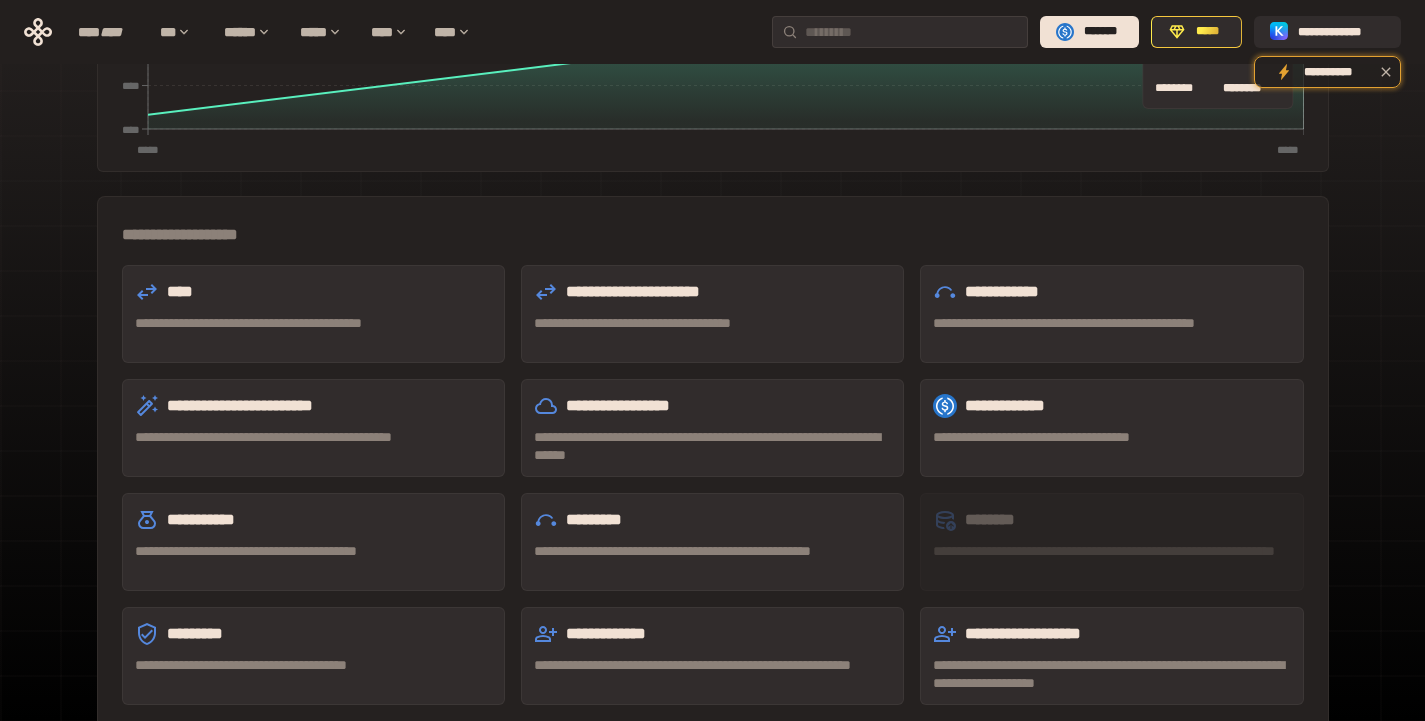 scroll, scrollTop: 487, scrollLeft: 0, axis: vertical 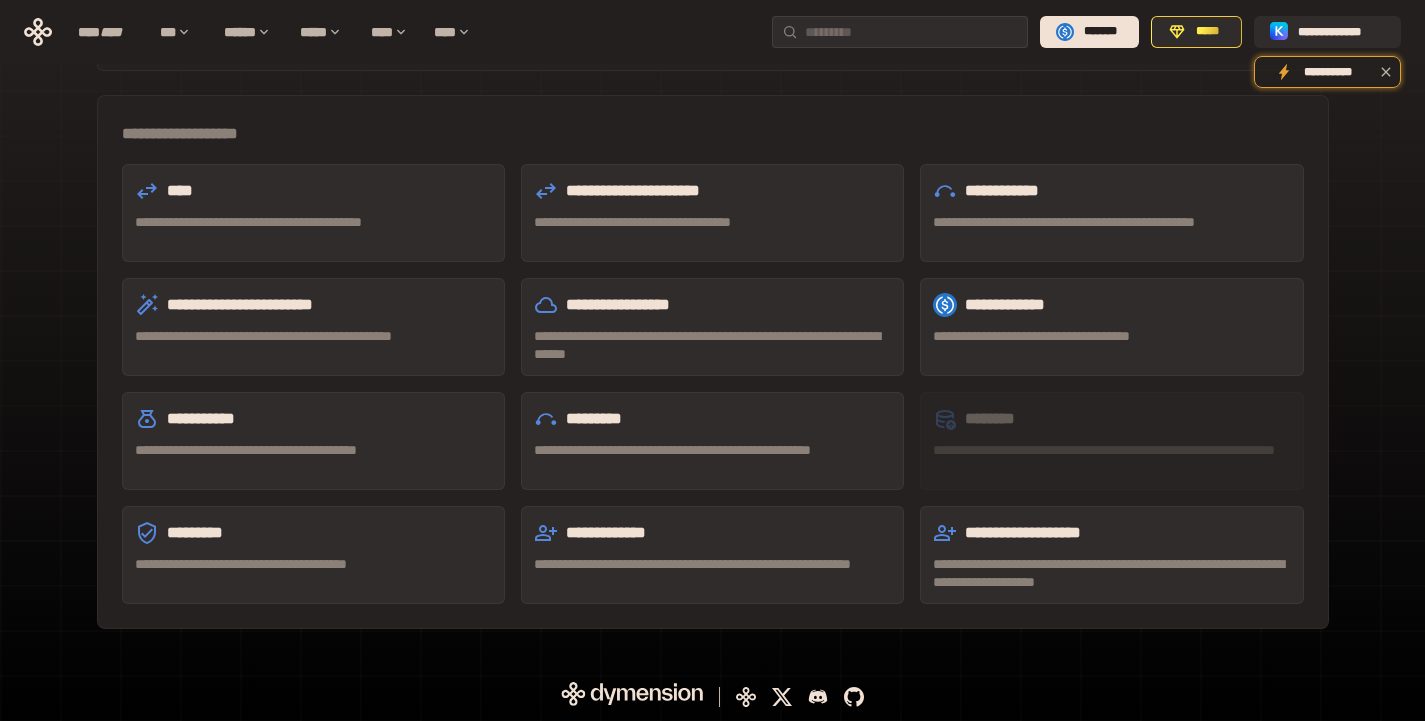 click on "**********" at bounding box center (712, 213) 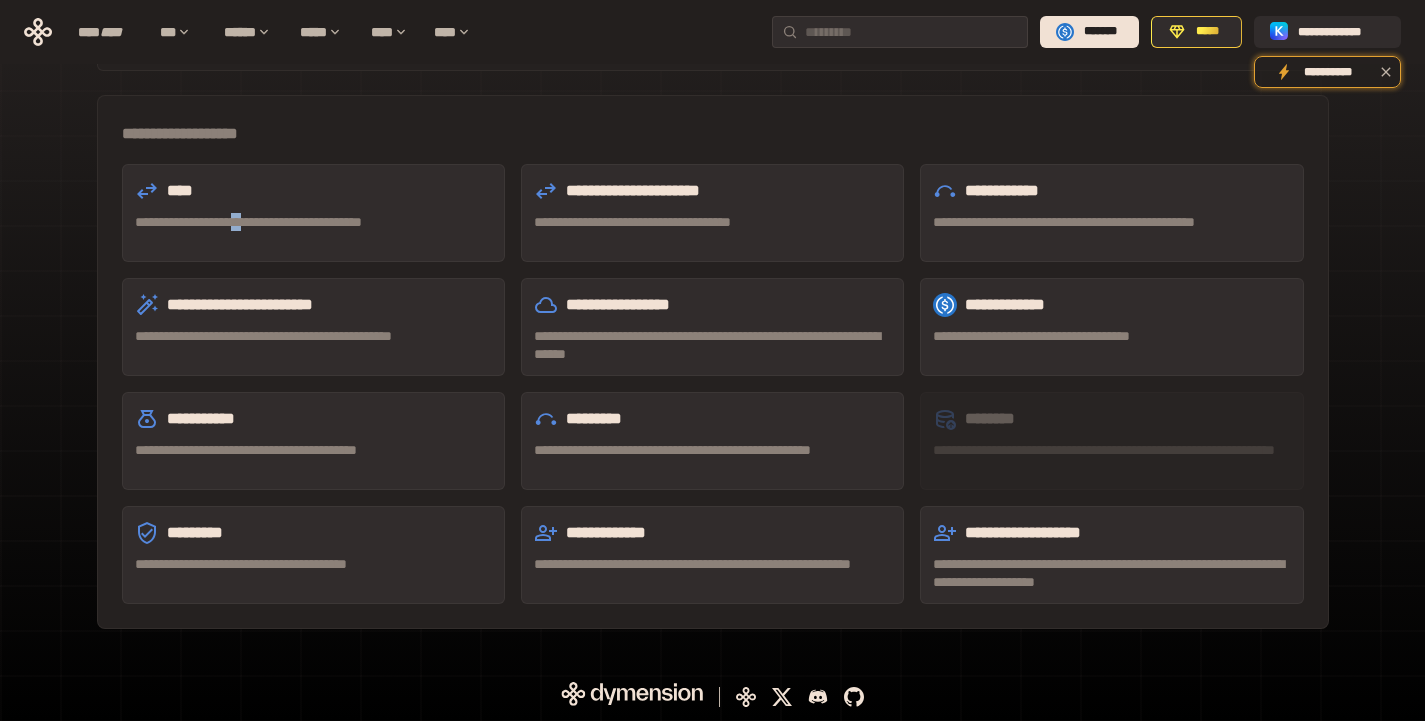 drag, startPoint x: 311, startPoint y: 233, endPoint x: 293, endPoint y: 229, distance: 18.439089 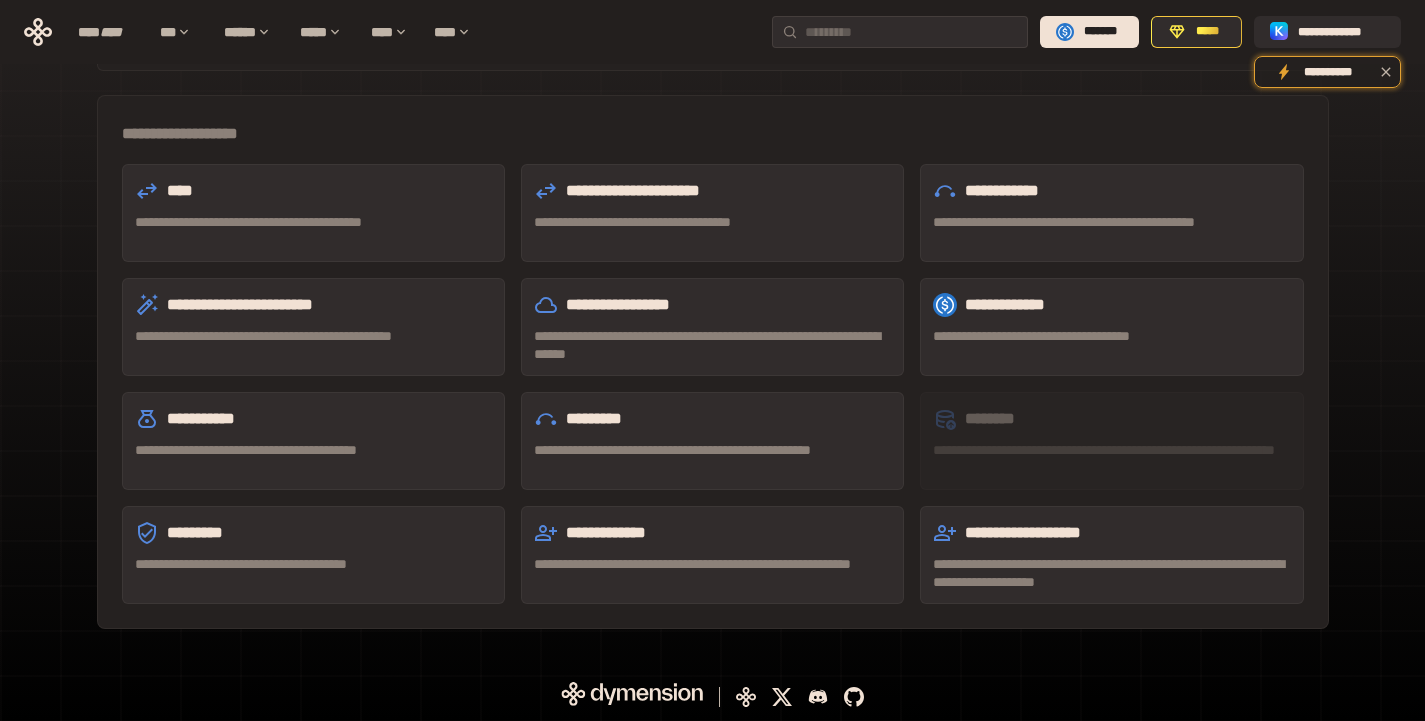 click on "**********" at bounding box center [713, 134] 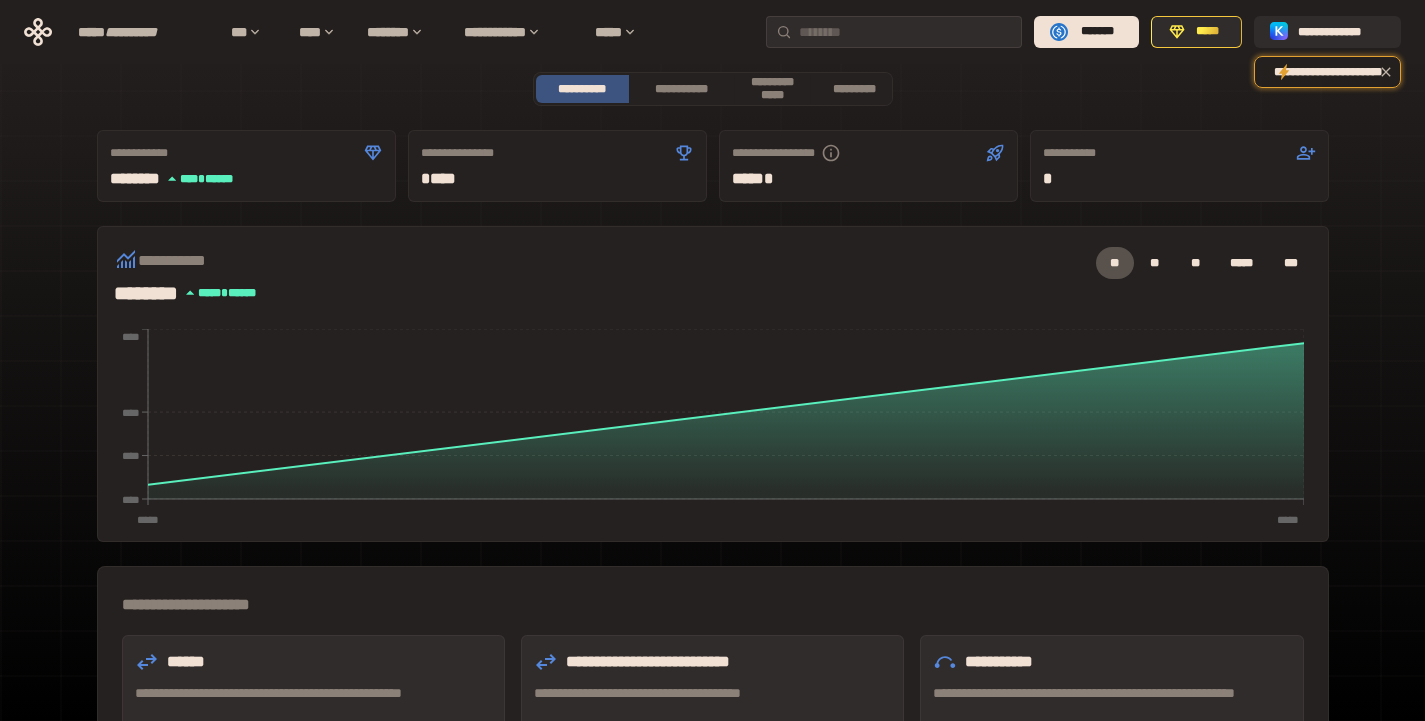 scroll, scrollTop: 0, scrollLeft: 0, axis: both 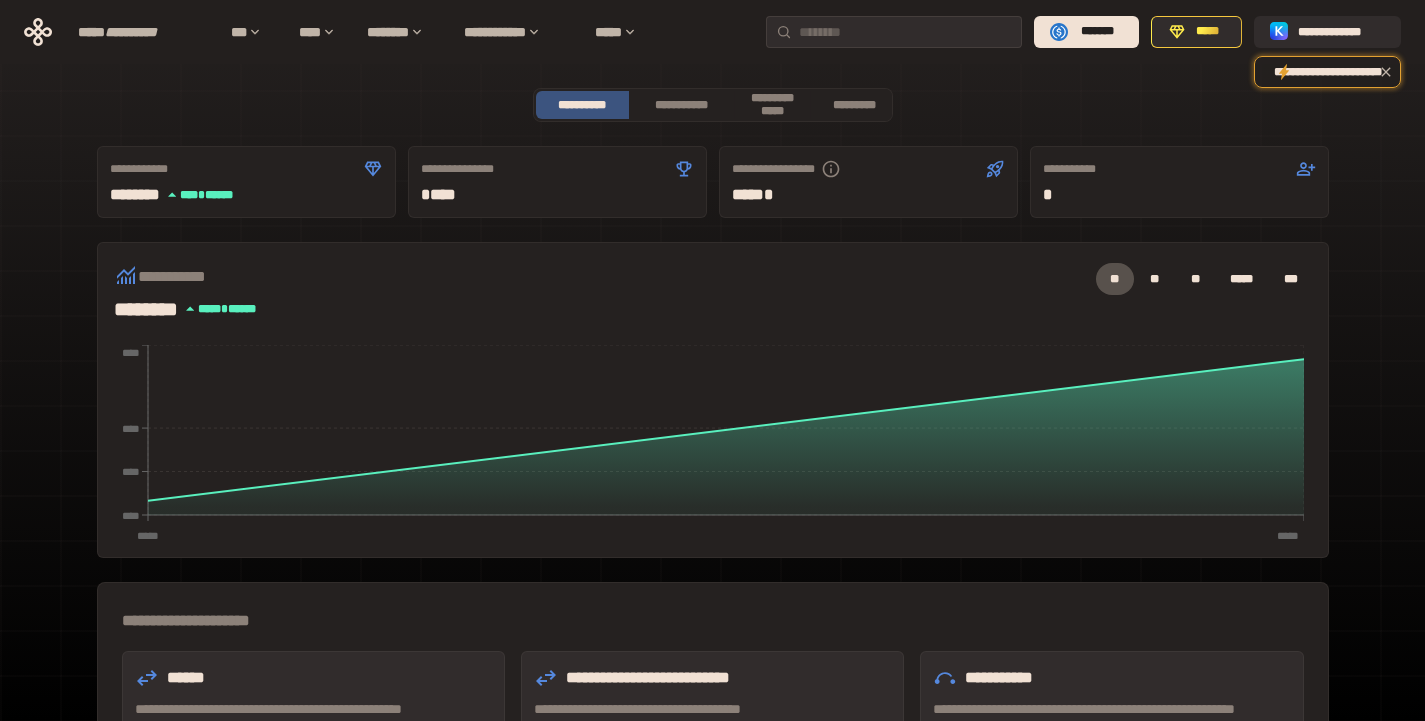 click on "**********" at bounding box center [713, 630] 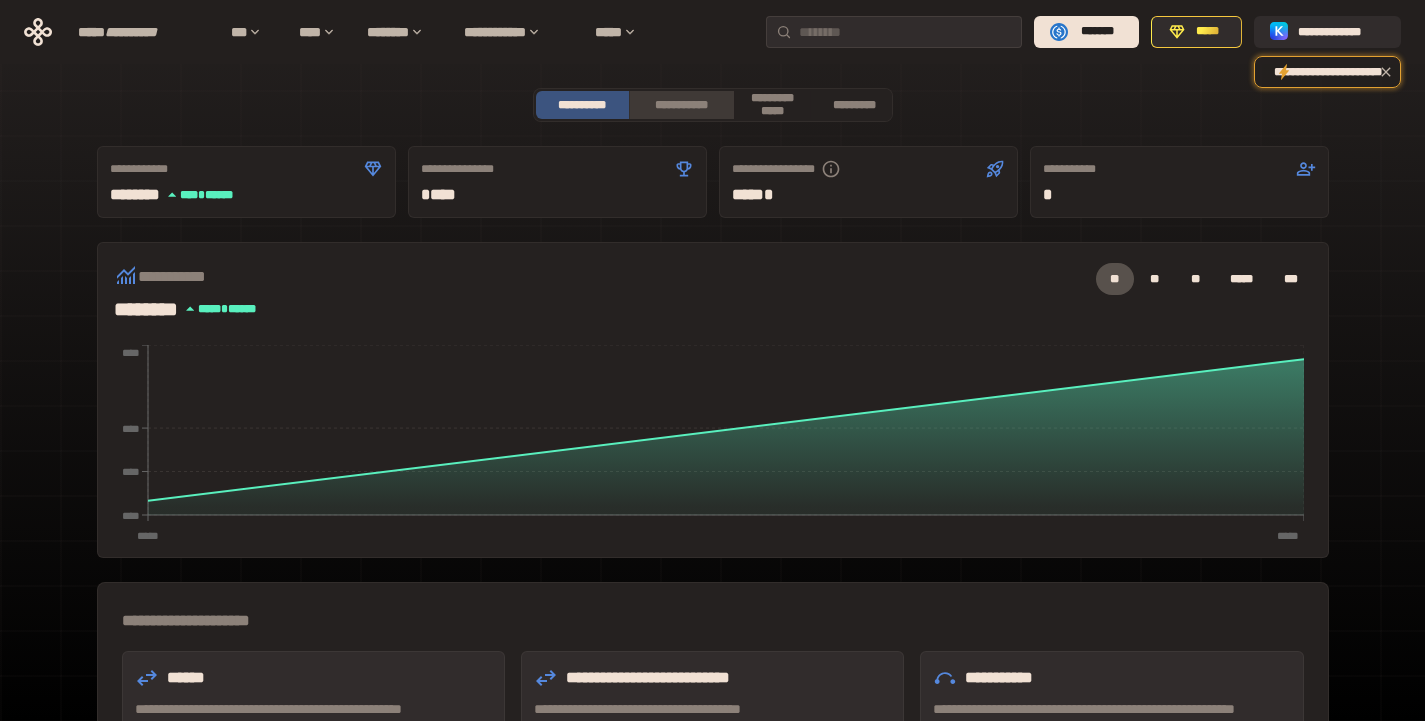 click on "**********" at bounding box center (681, 105) 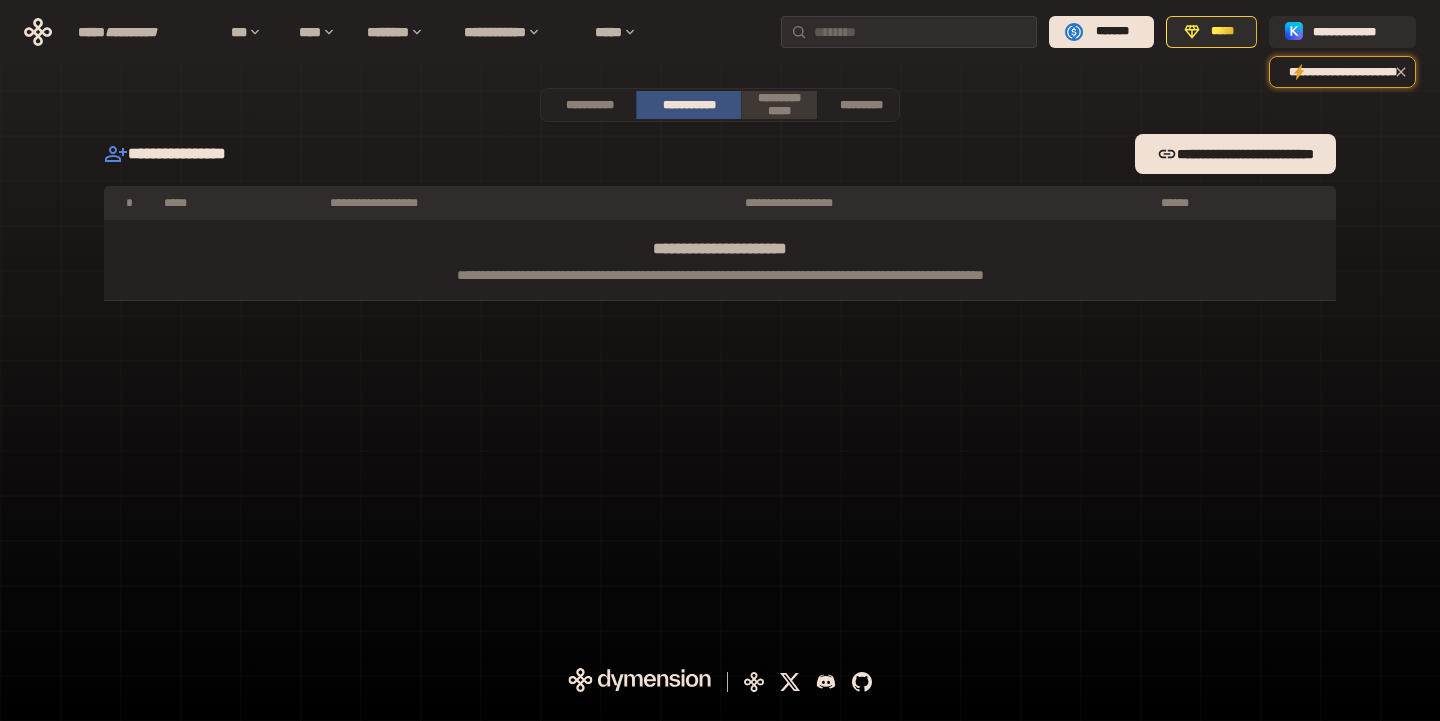 click on "**********" at bounding box center [779, 104] 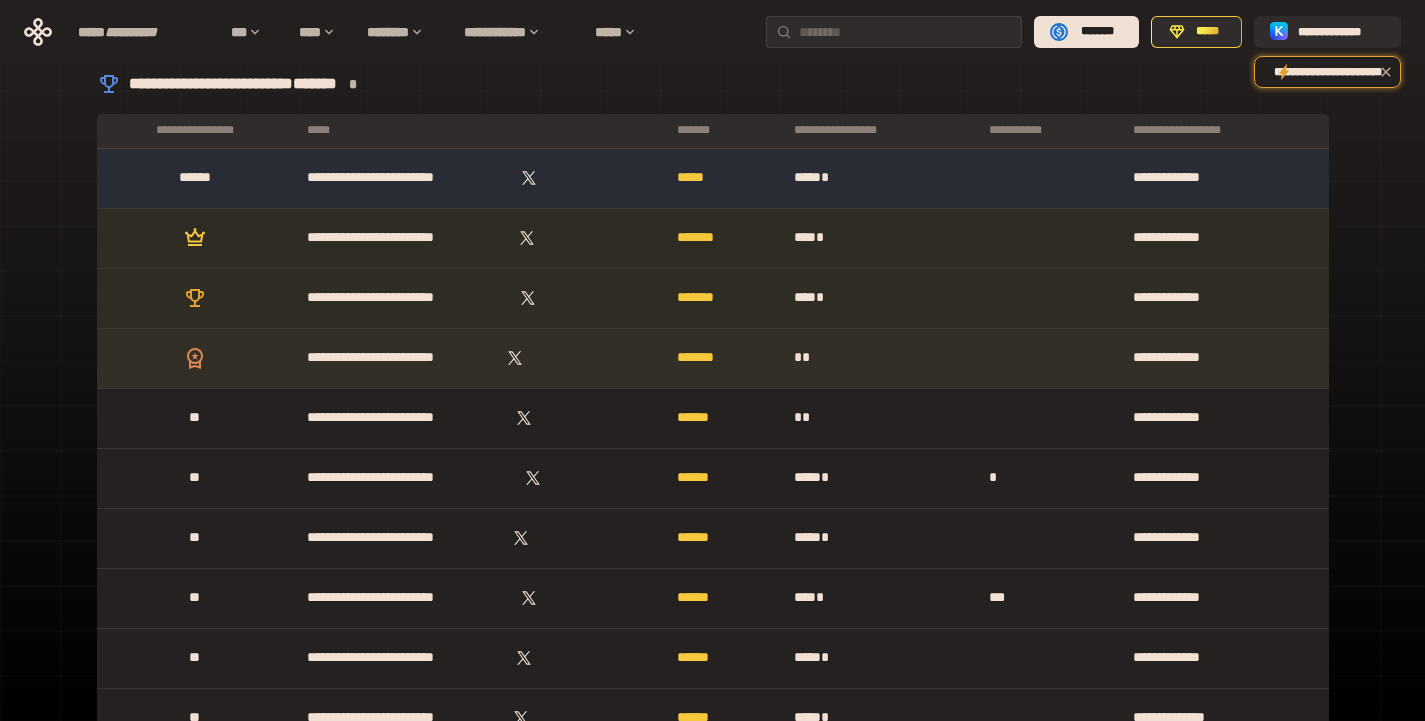 scroll, scrollTop: 0, scrollLeft: 0, axis: both 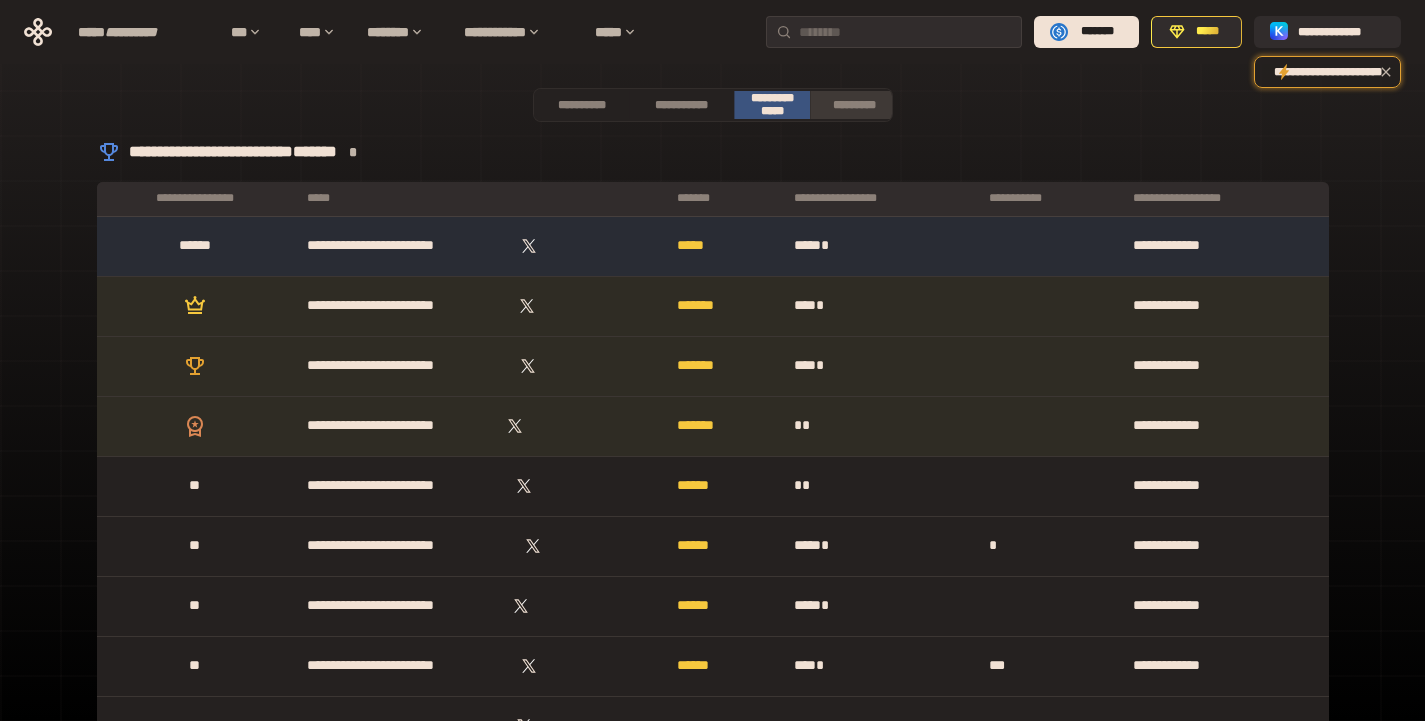 click on "*********" at bounding box center (854, 105) 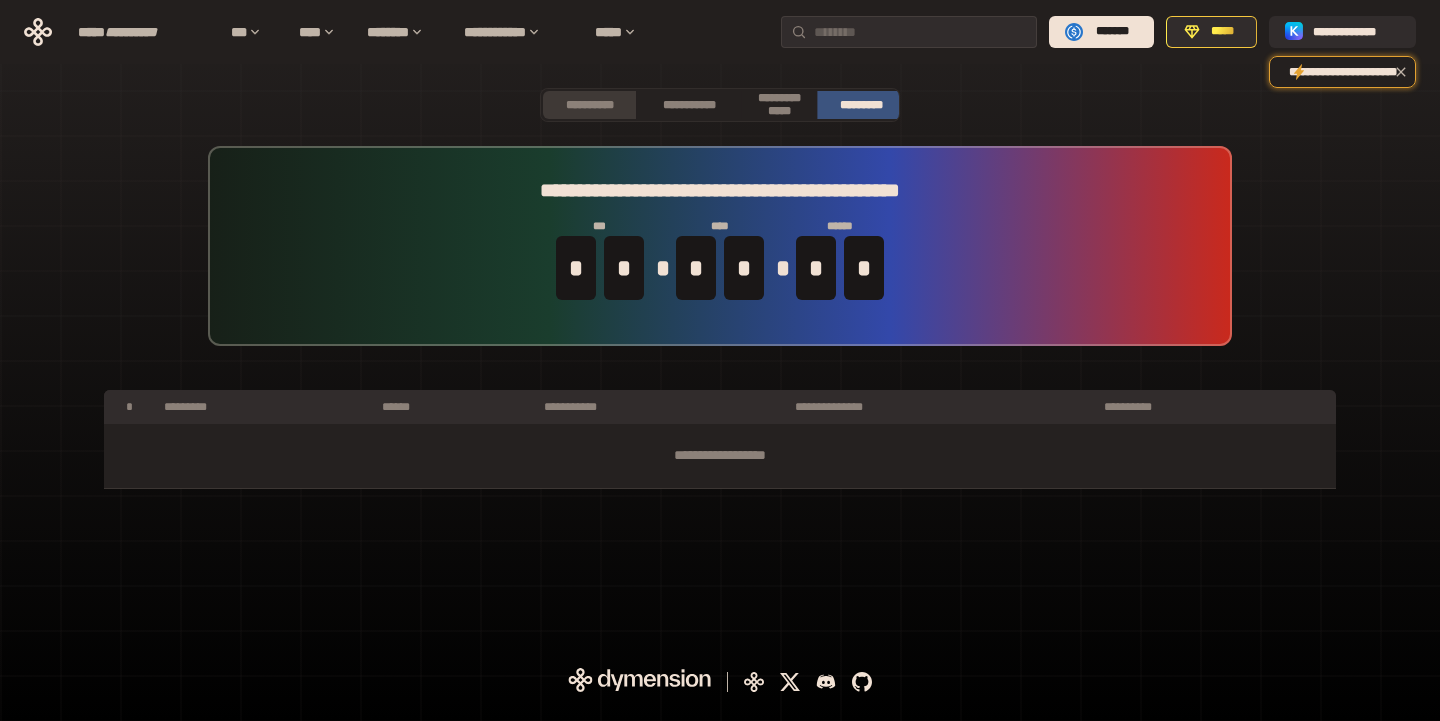 click on "**********" at bounding box center [590, 105] 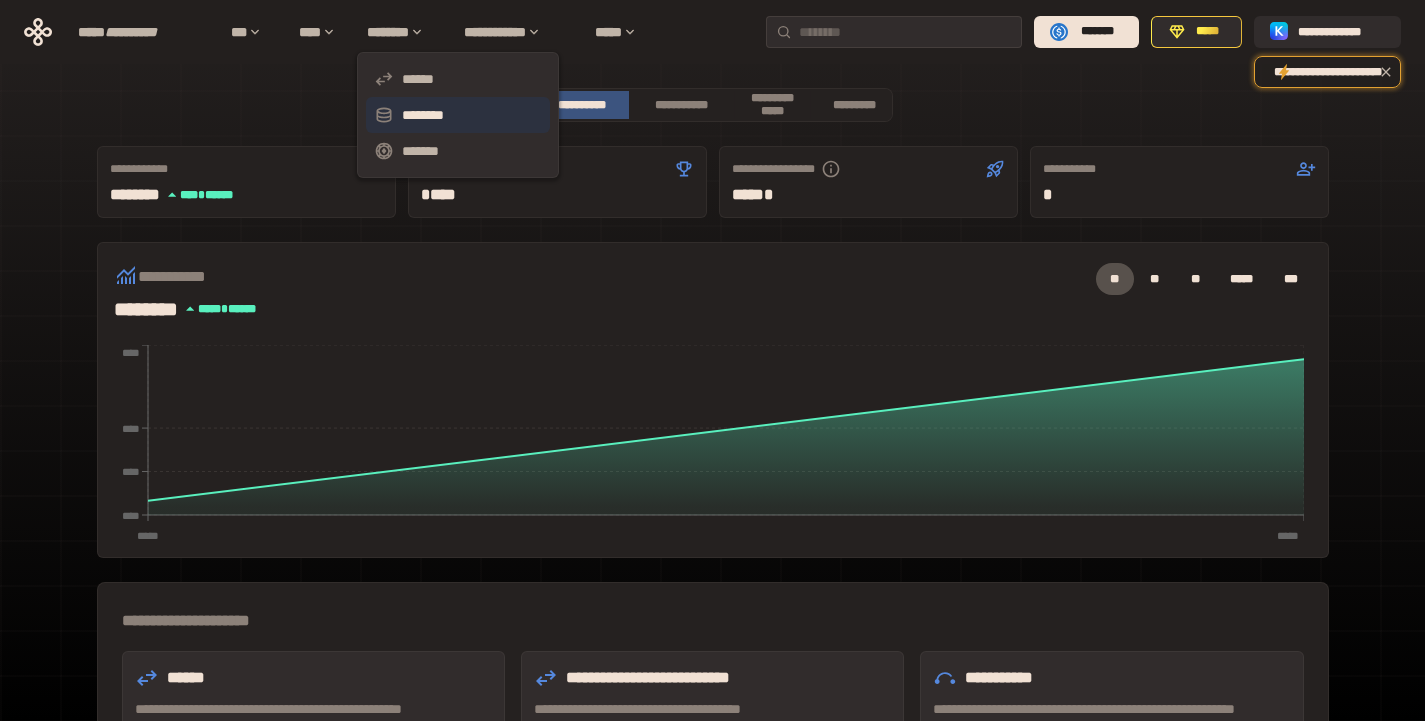 click on "********" at bounding box center [423, 115] 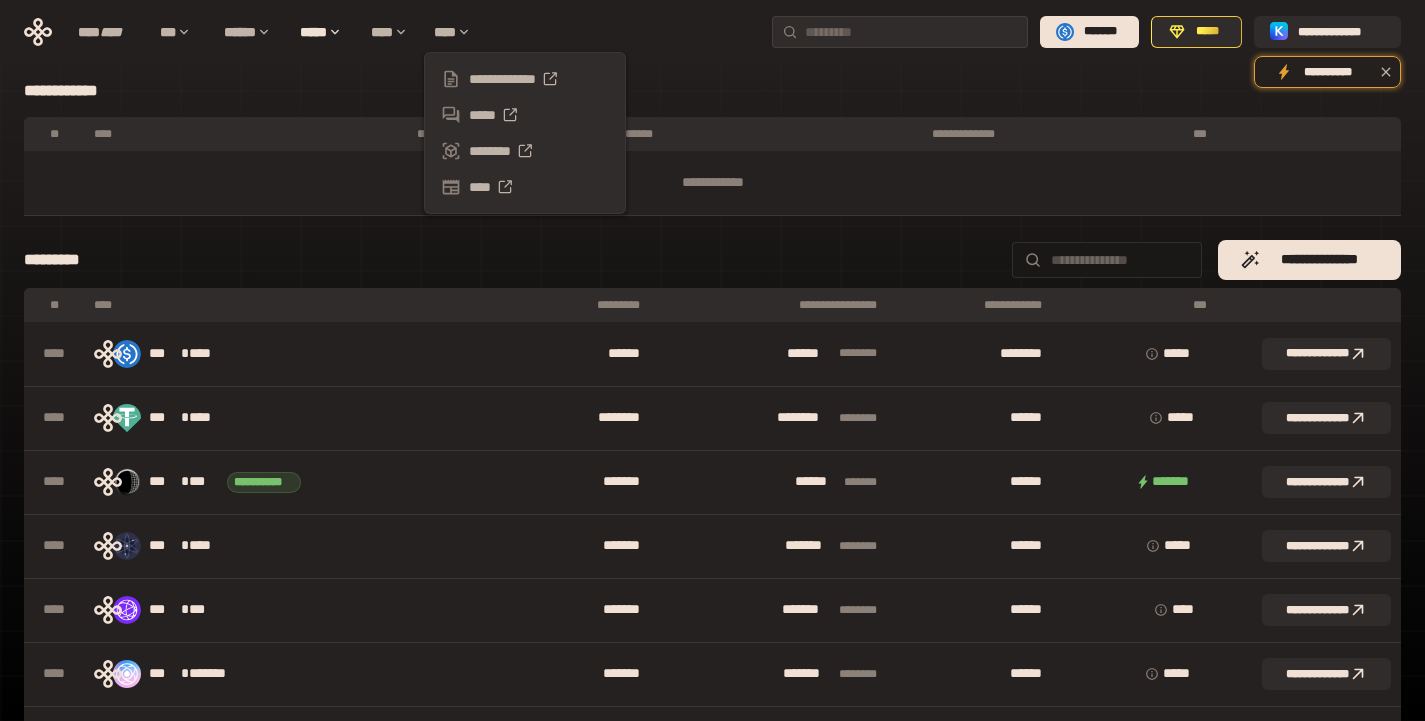 scroll, scrollTop: 0, scrollLeft: 0, axis: both 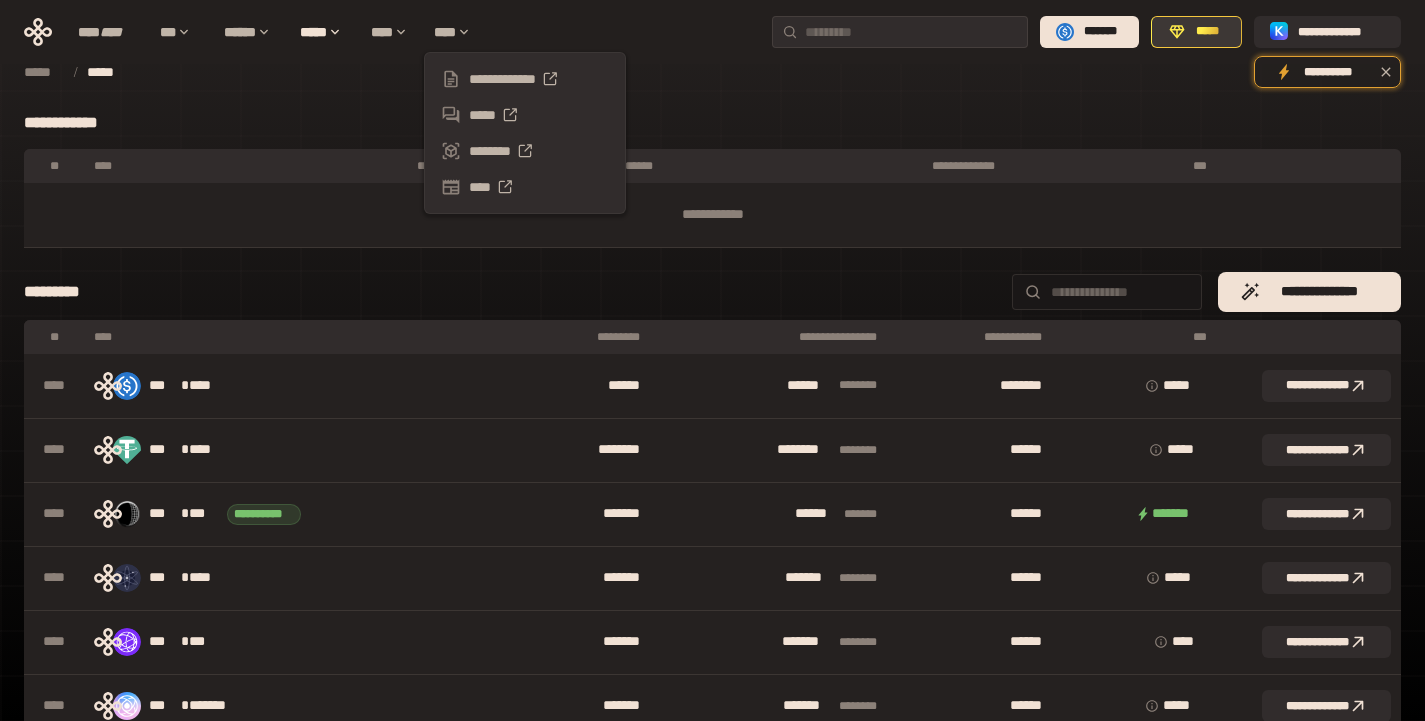click on "*****" at bounding box center (1196, 32) 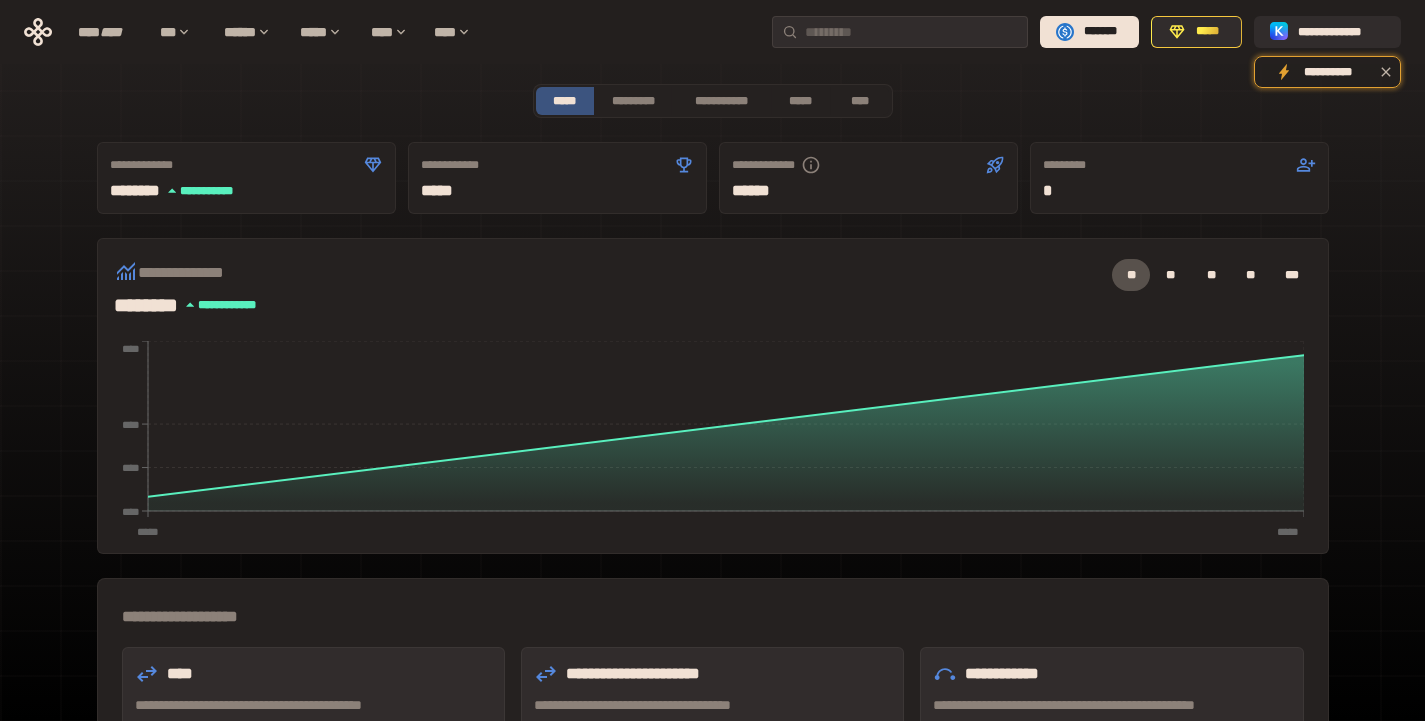 scroll, scrollTop: 0, scrollLeft: 0, axis: both 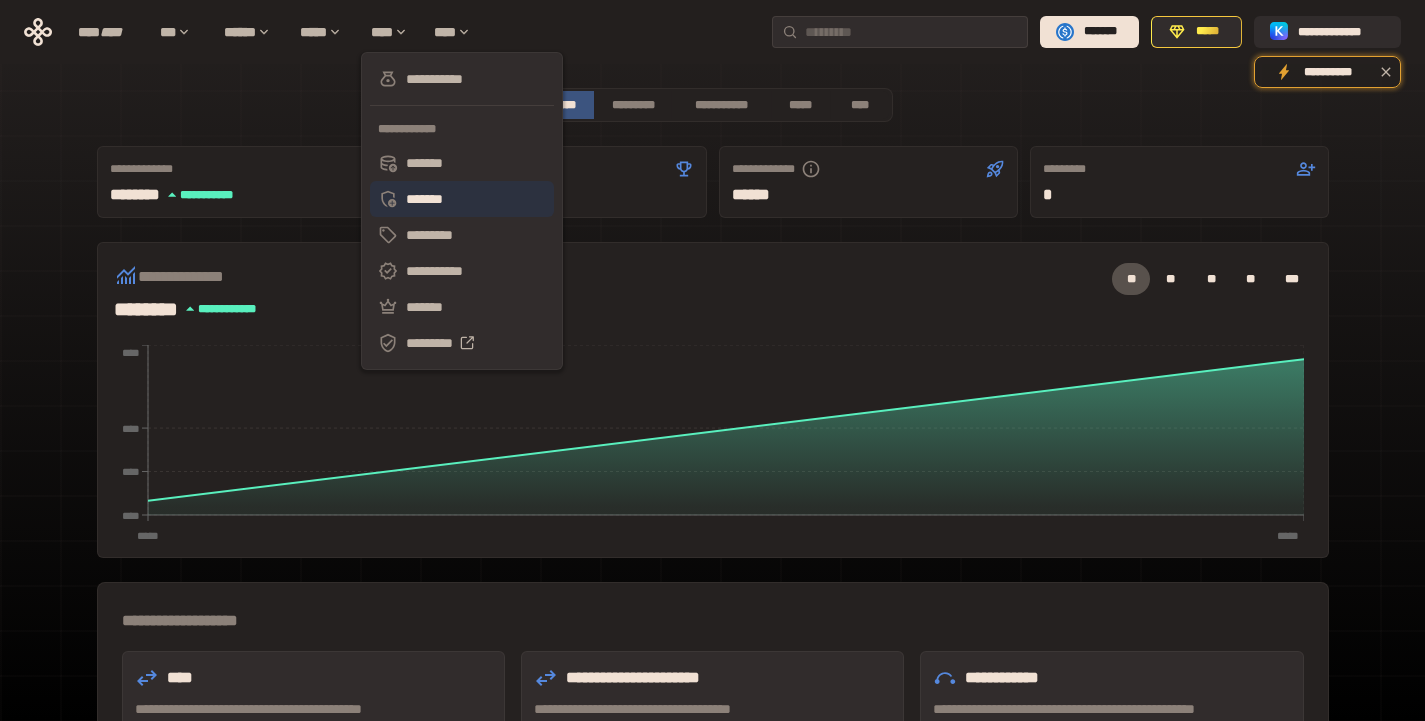 click on "*******" at bounding box center [462, 199] 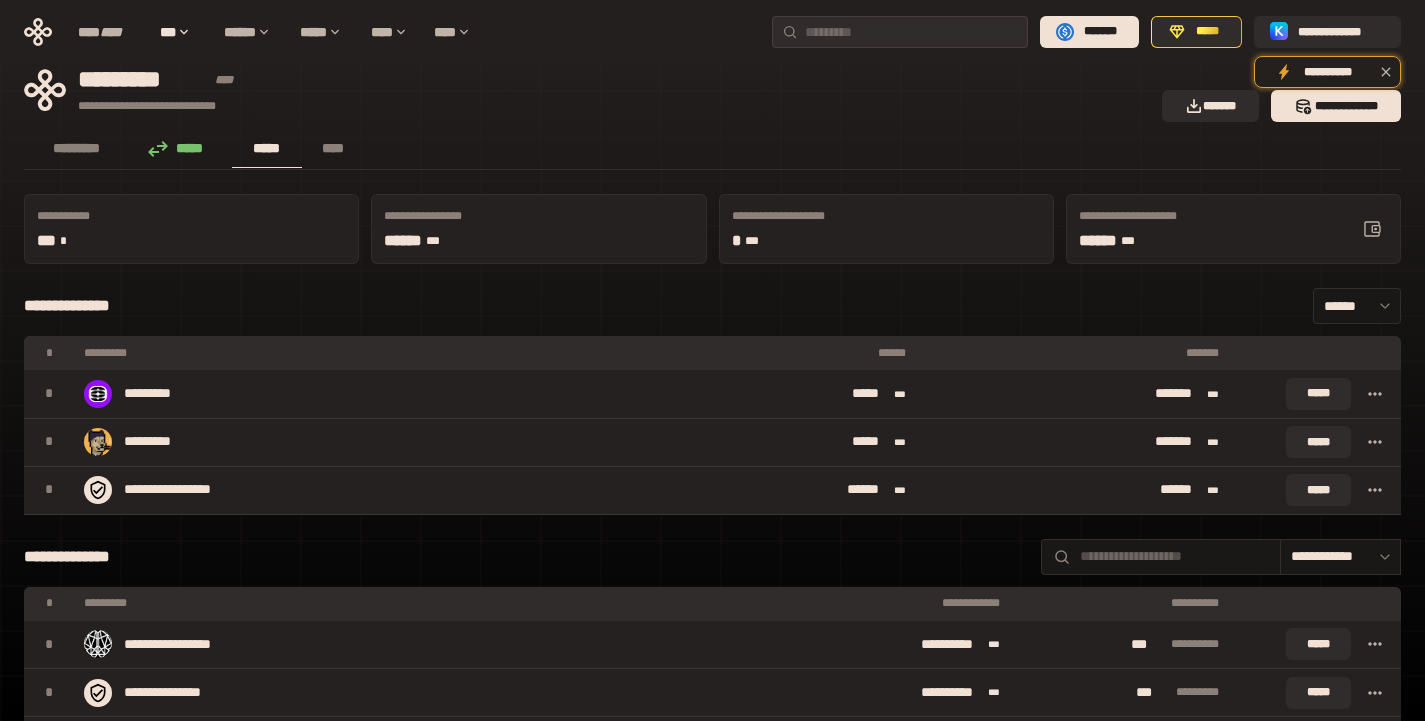 scroll, scrollTop: 0, scrollLeft: 0, axis: both 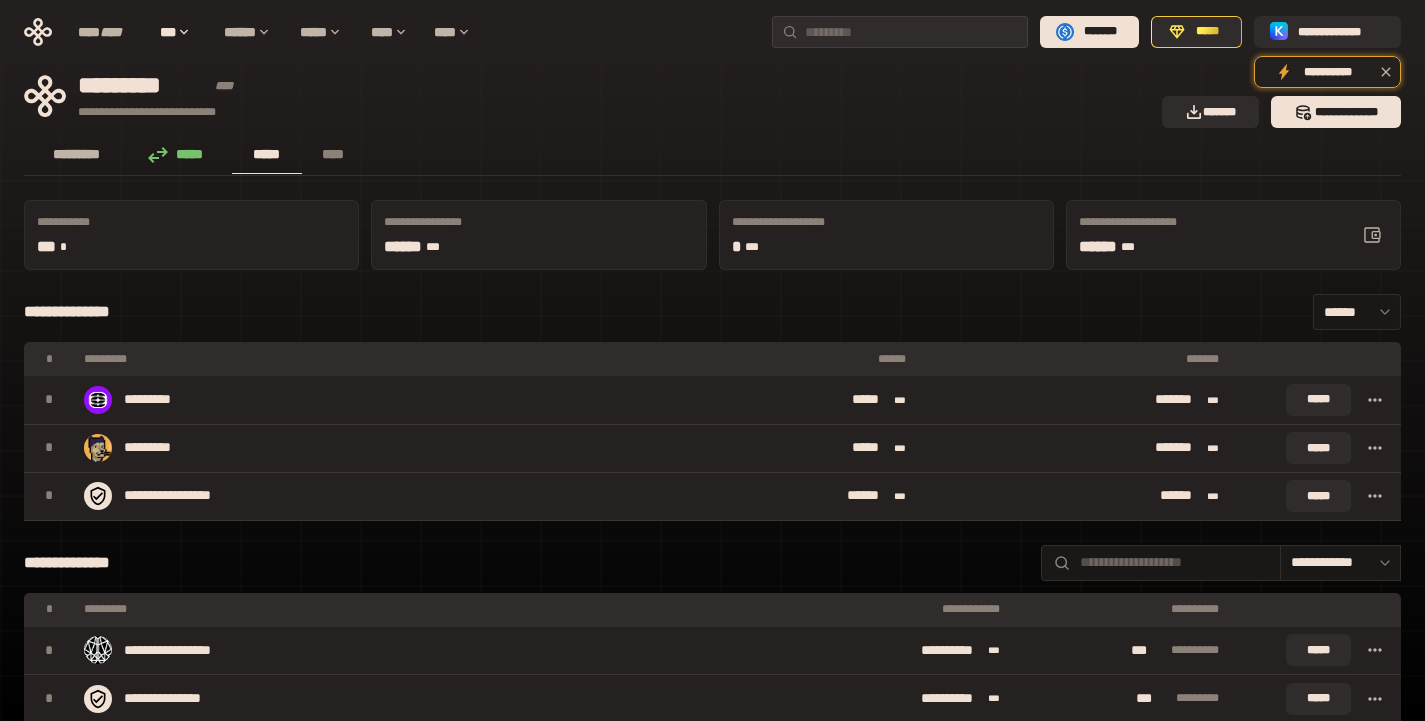 click on "*********" at bounding box center [77, 154] 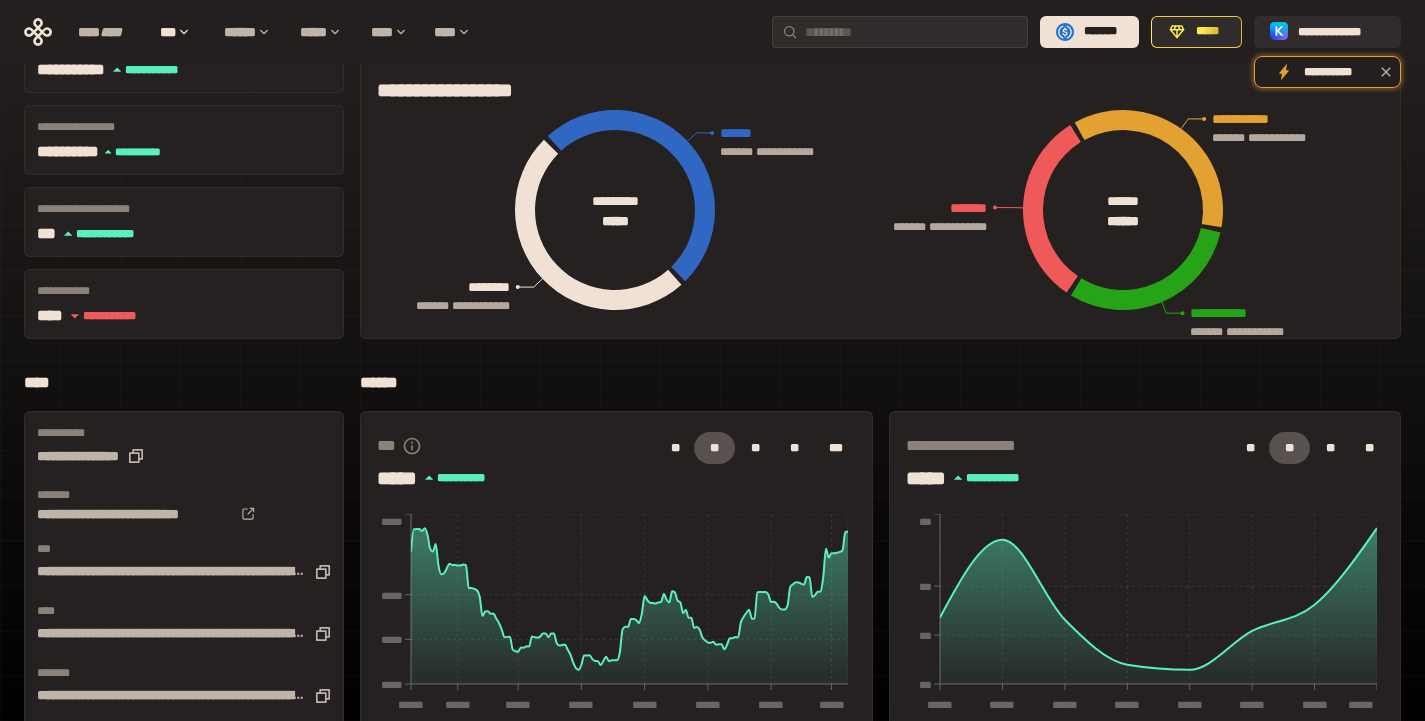scroll, scrollTop: 0, scrollLeft: 0, axis: both 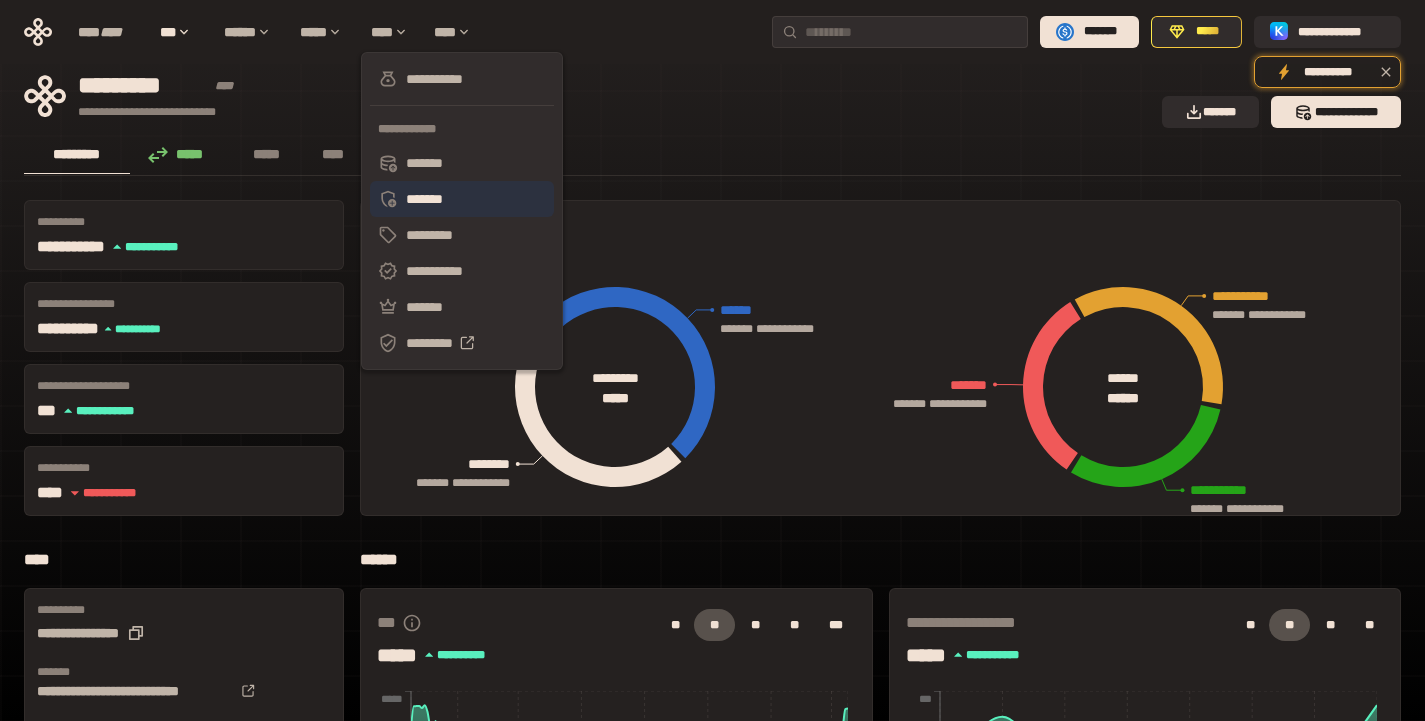 click on "*******" at bounding box center [462, 199] 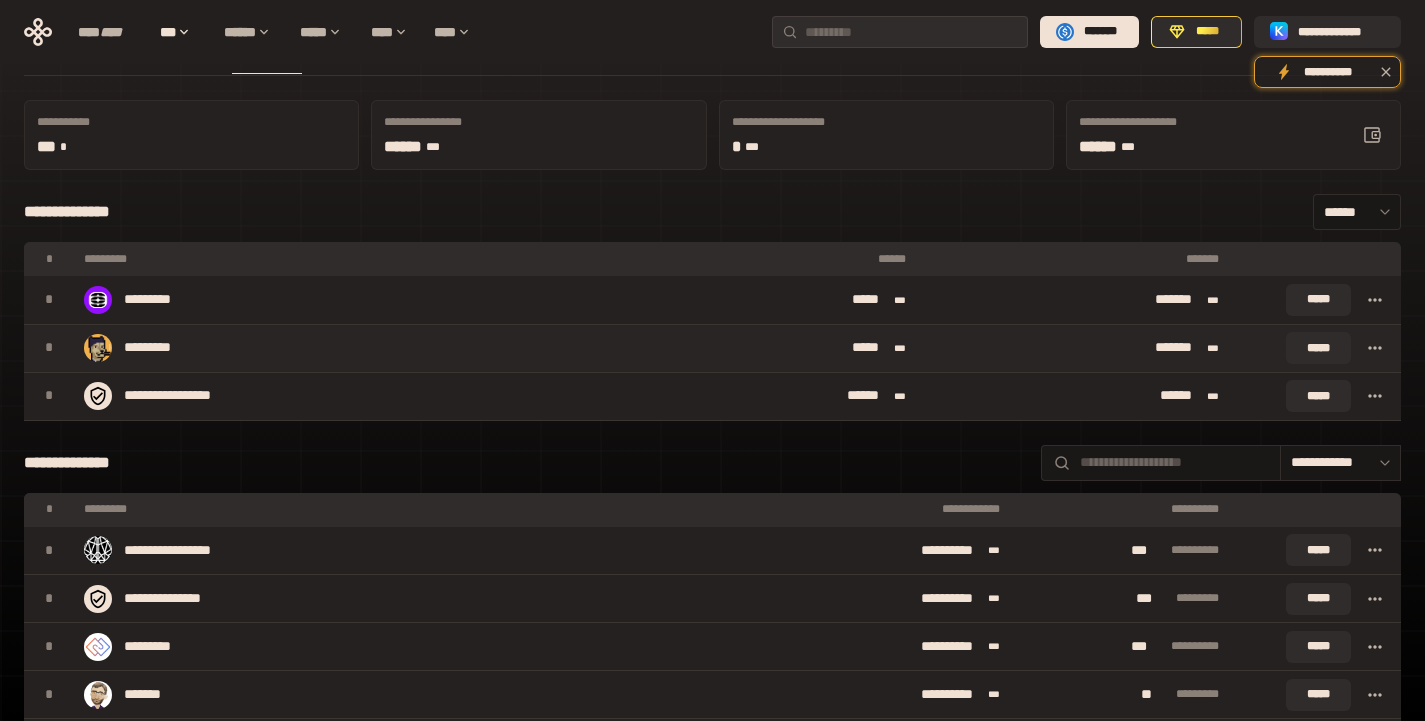 scroll, scrollTop: 0, scrollLeft: 0, axis: both 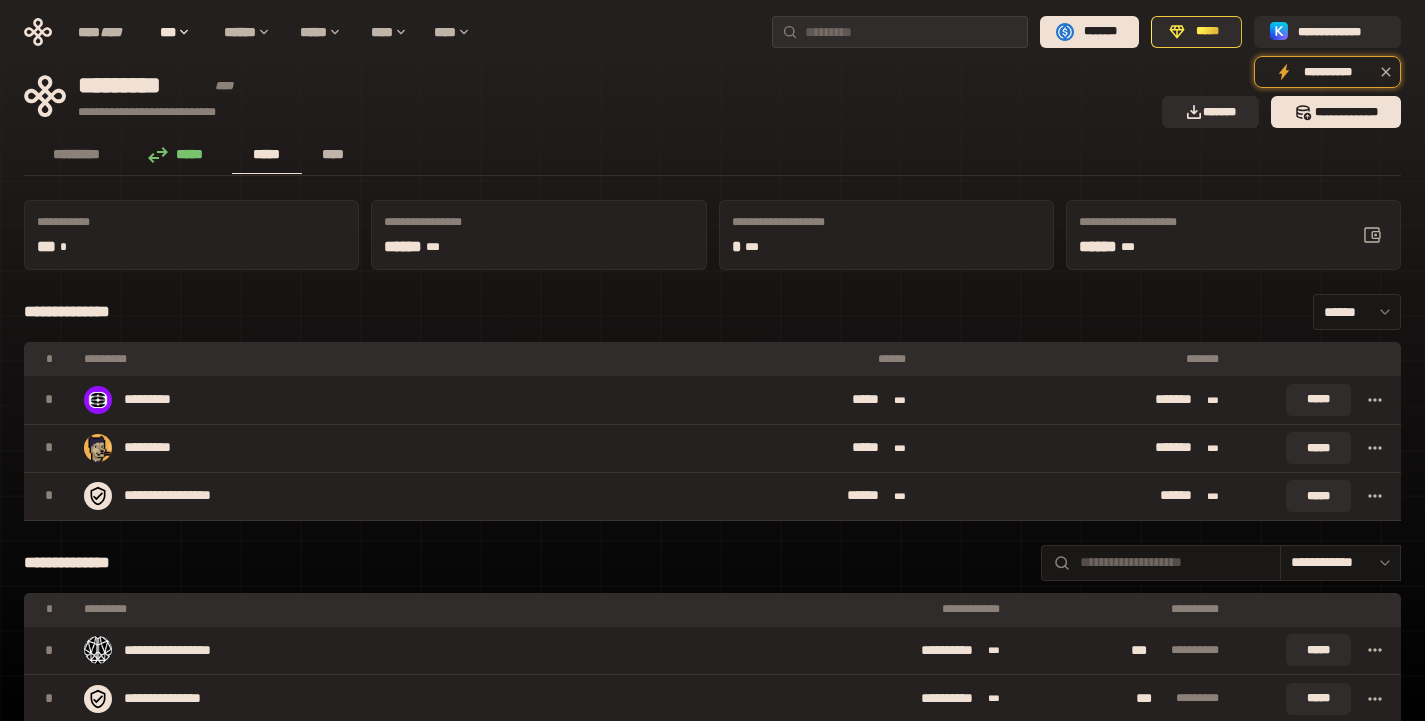 click on "****" at bounding box center [333, 154] 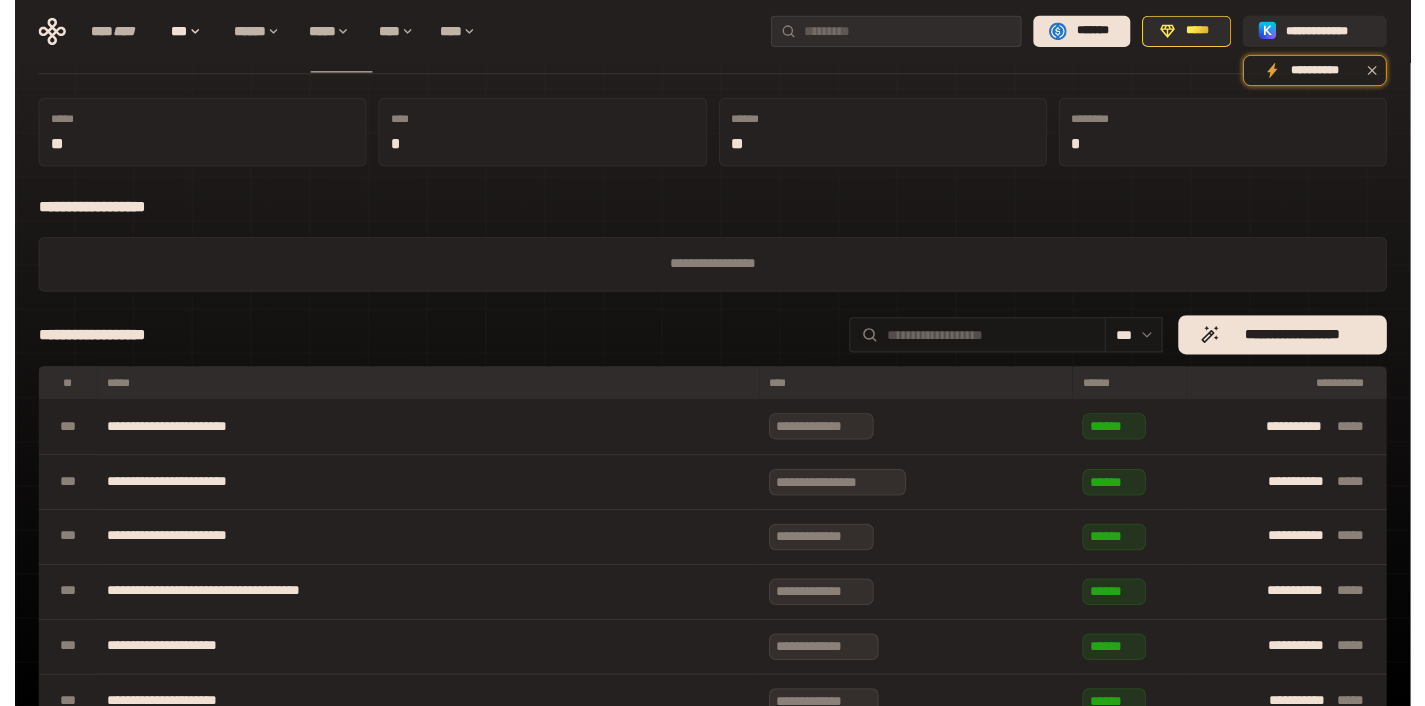 scroll, scrollTop: 0, scrollLeft: 0, axis: both 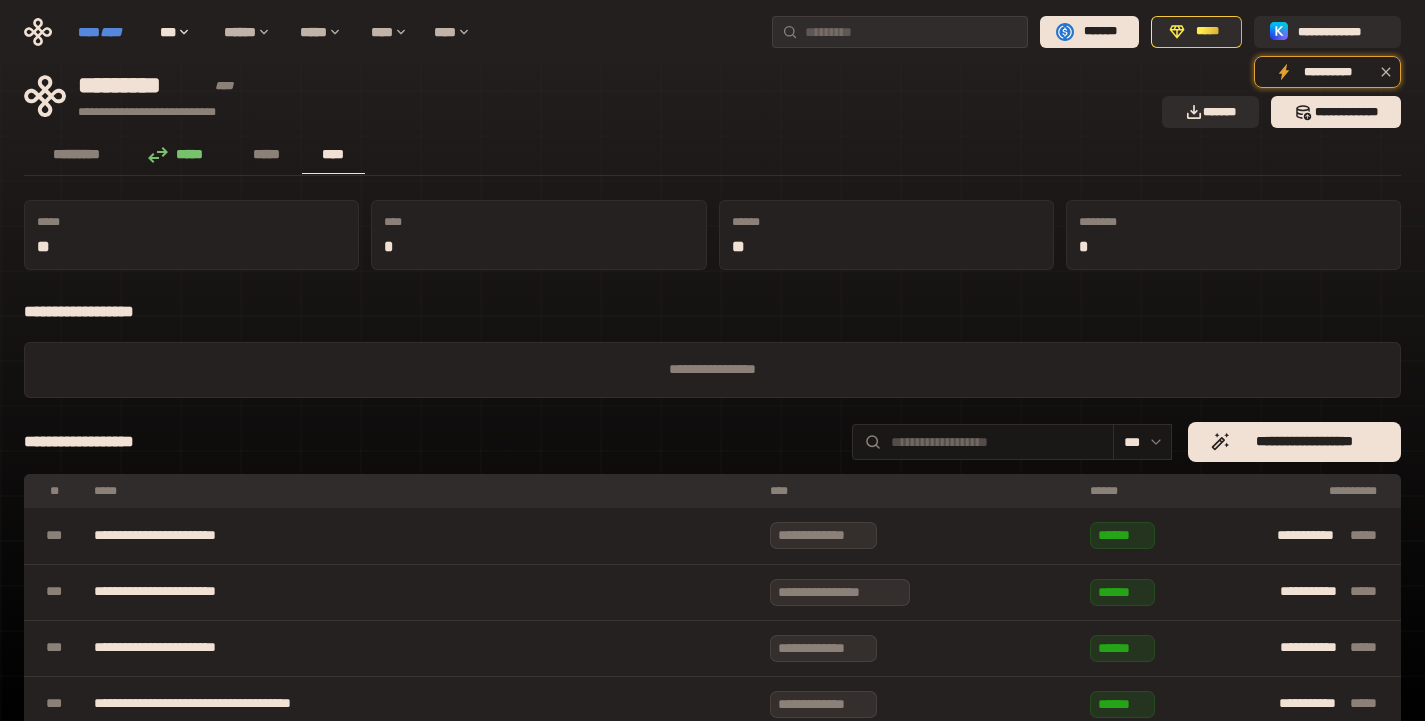 click on "****" at bounding box center (111, 32) 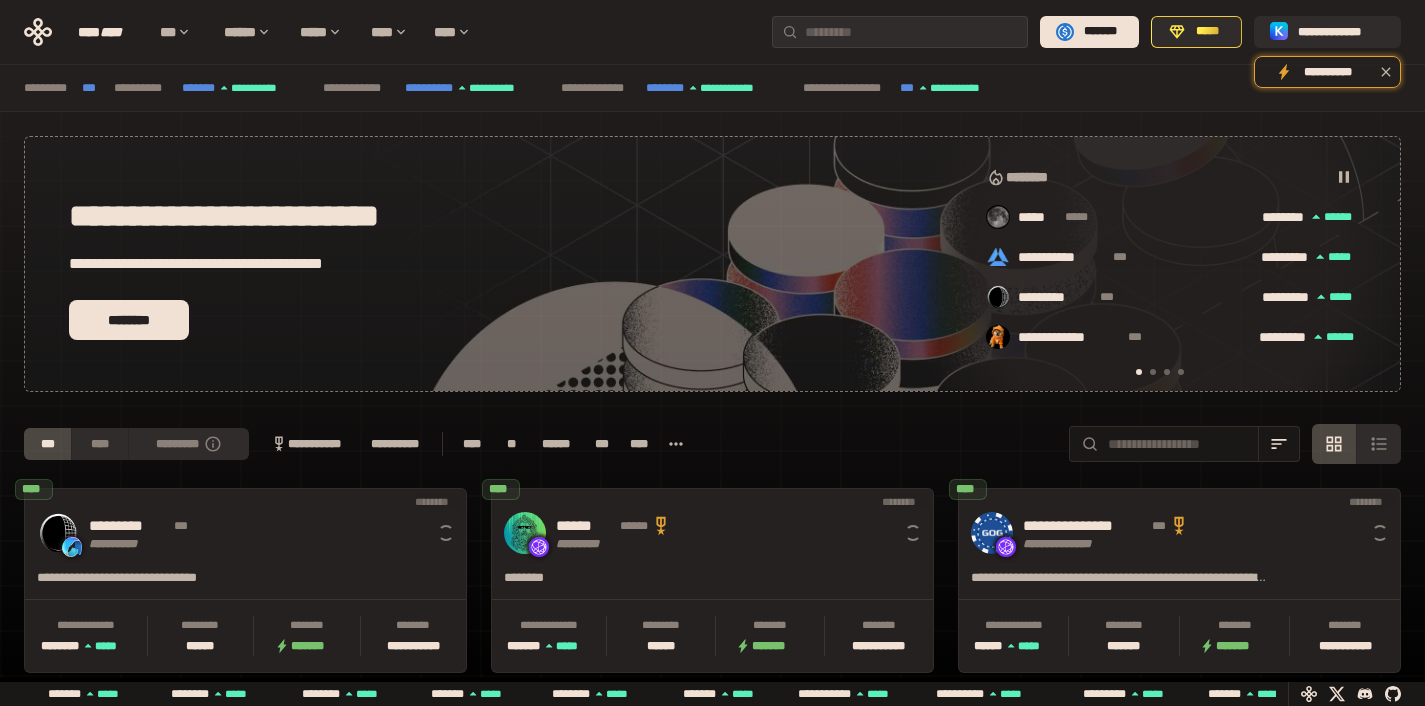 scroll, scrollTop: 0, scrollLeft: 16, axis: horizontal 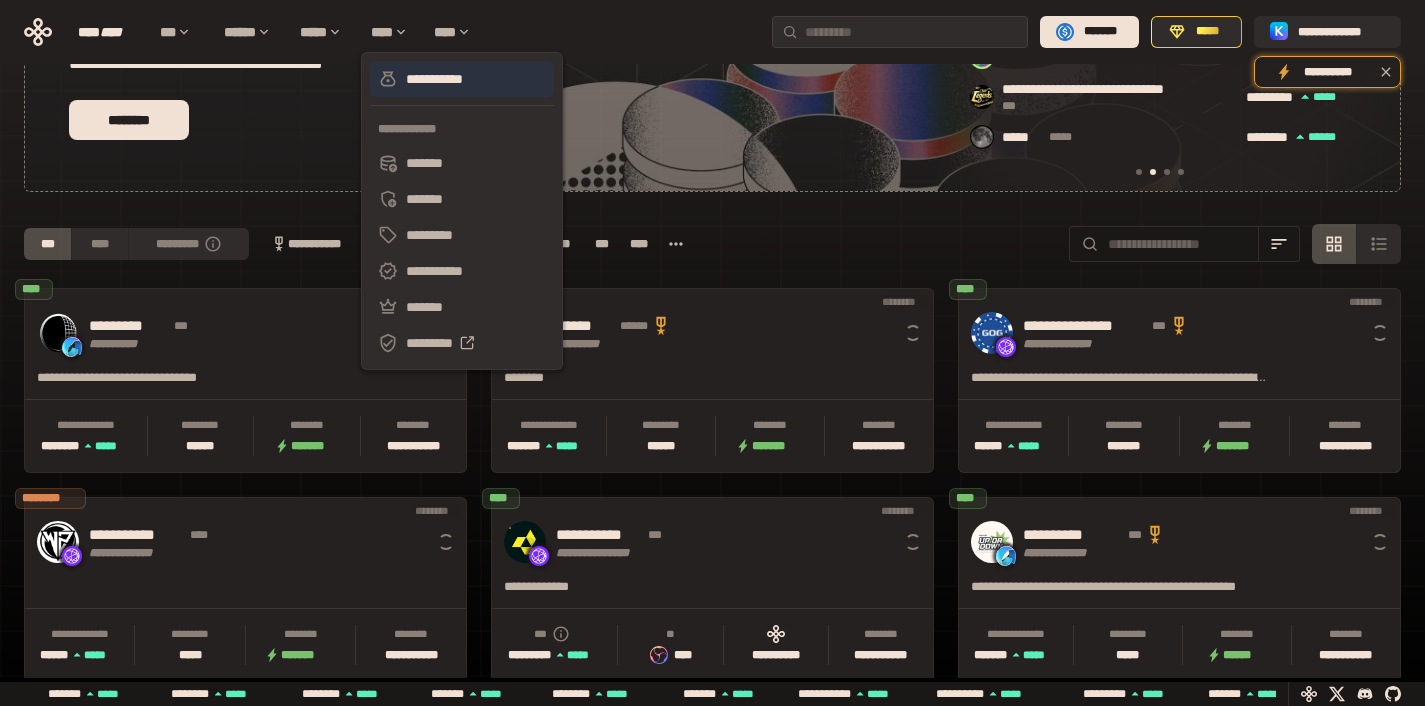 click on "**********" at bounding box center [462, 79] 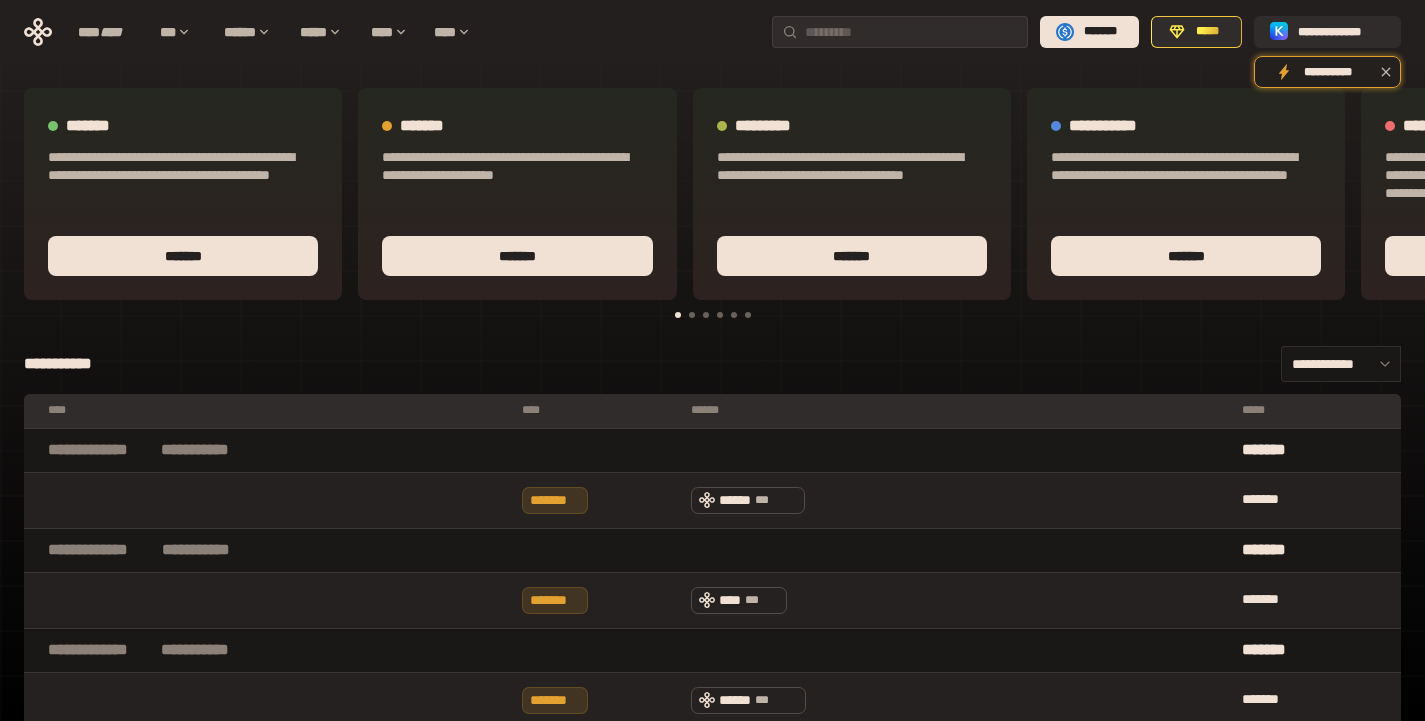 scroll, scrollTop: 300, scrollLeft: 0, axis: vertical 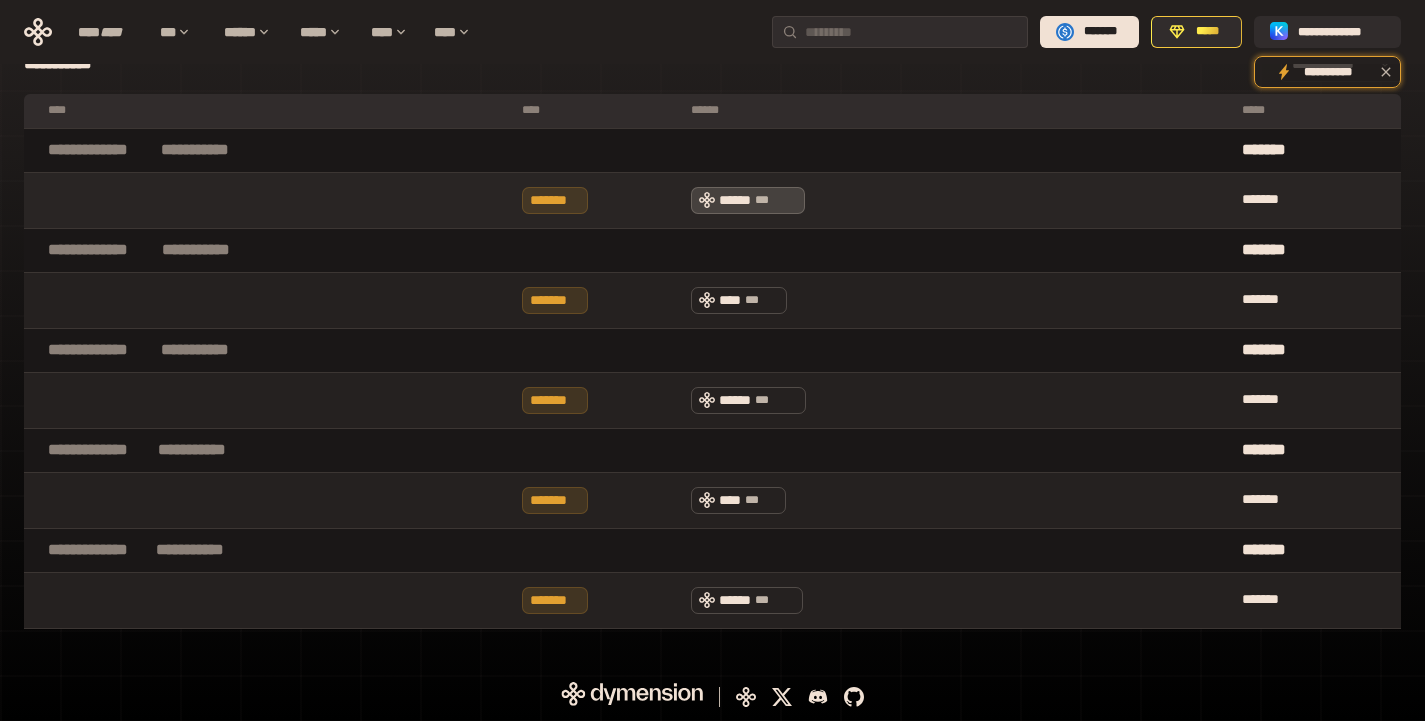 click on "******   ***" at bounding box center [748, 200] 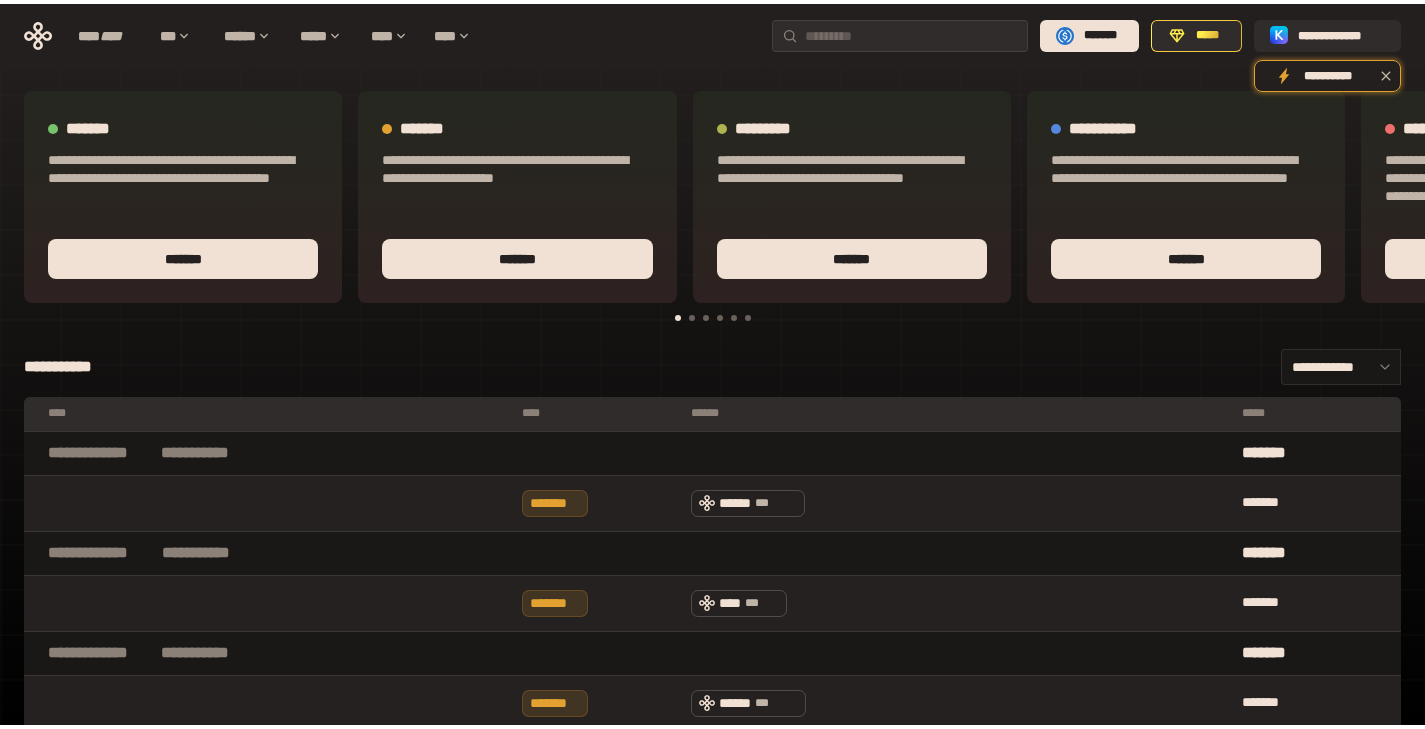 scroll, scrollTop: 0, scrollLeft: 0, axis: both 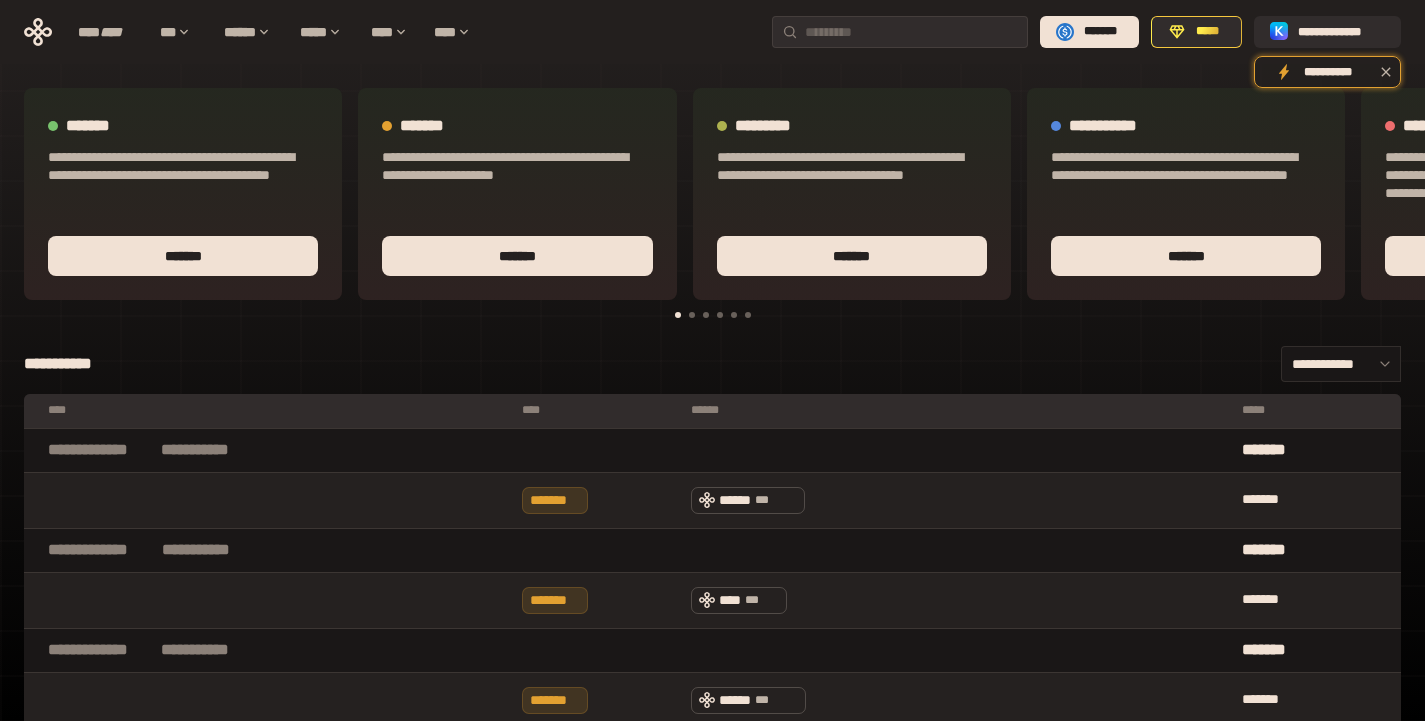 click on "**********" at bounding box center (712, 32) 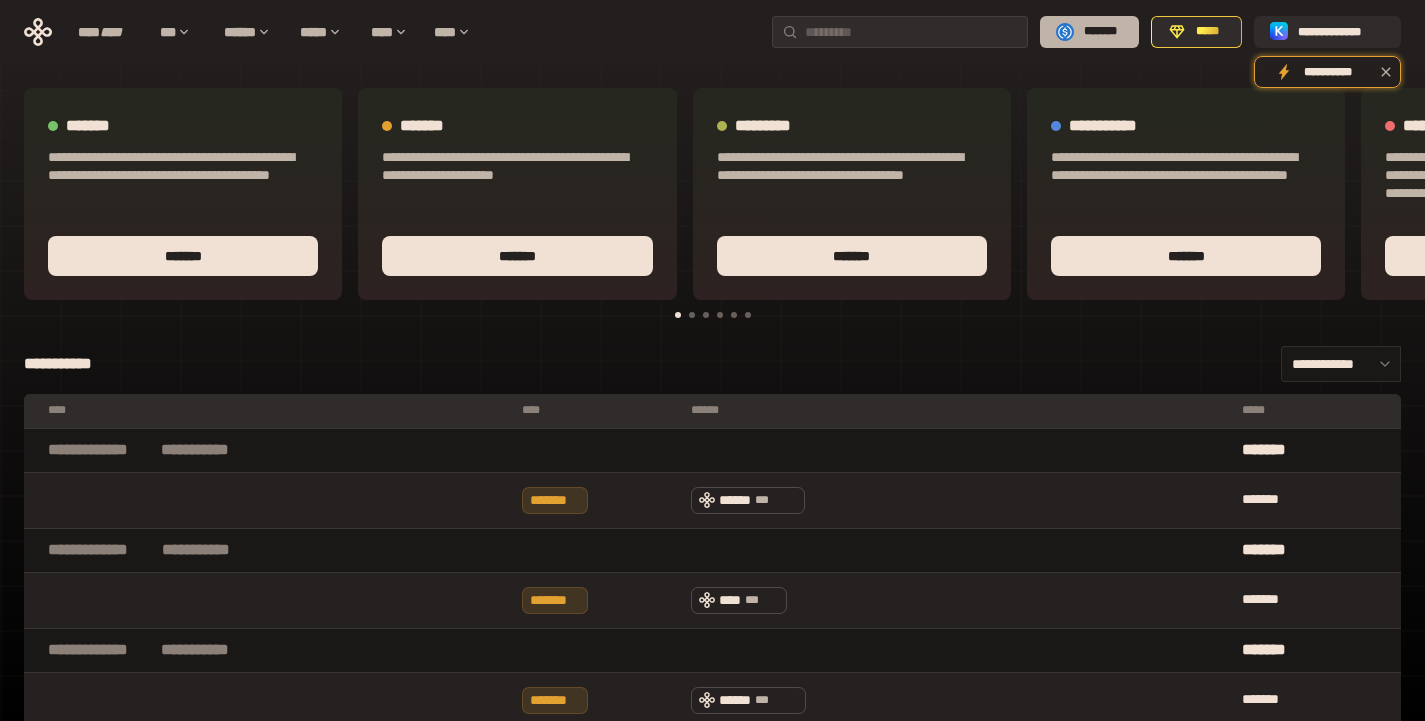click on "*******" at bounding box center (1089, 32) 